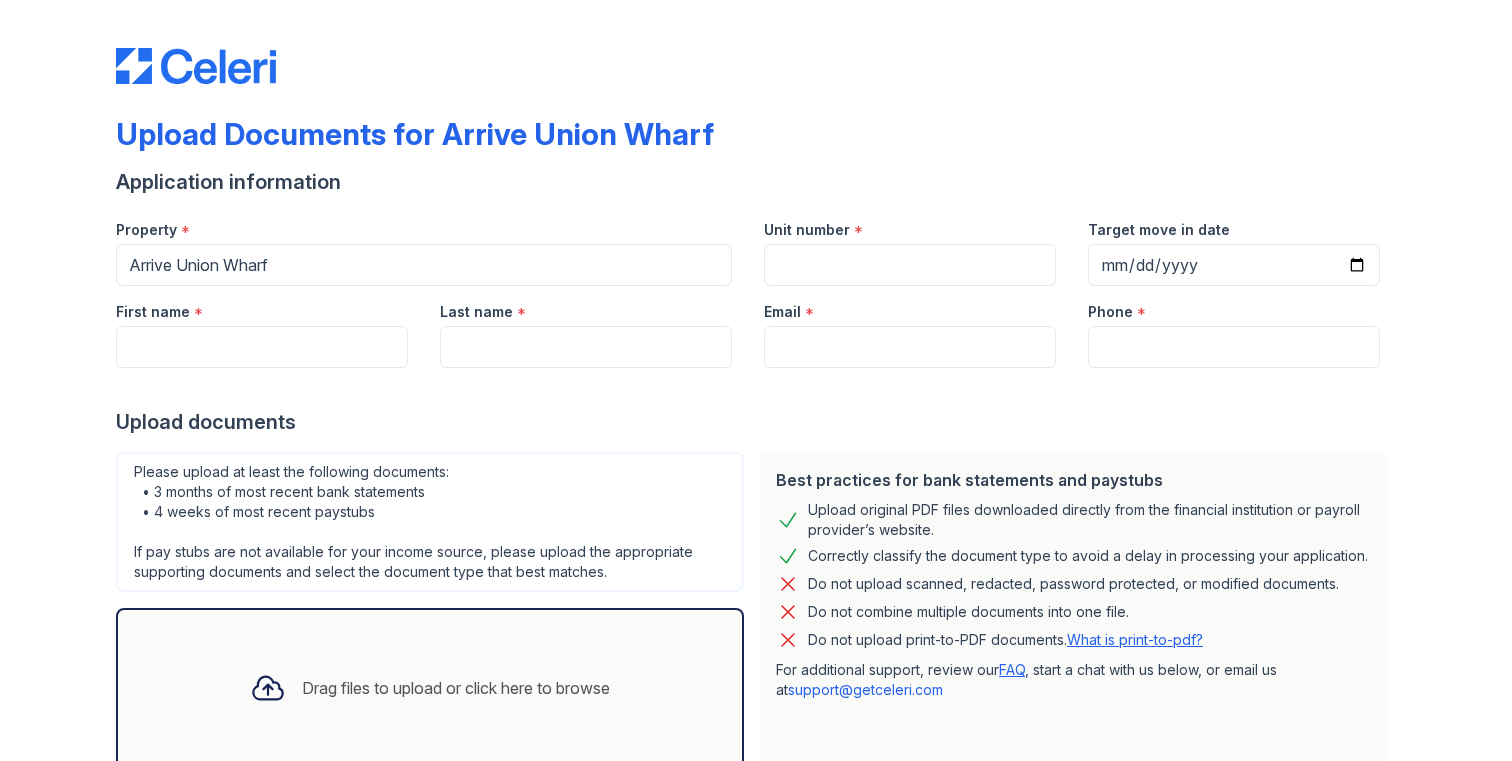 scroll, scrollTop: 0, scrollLeft: 0, axis: both 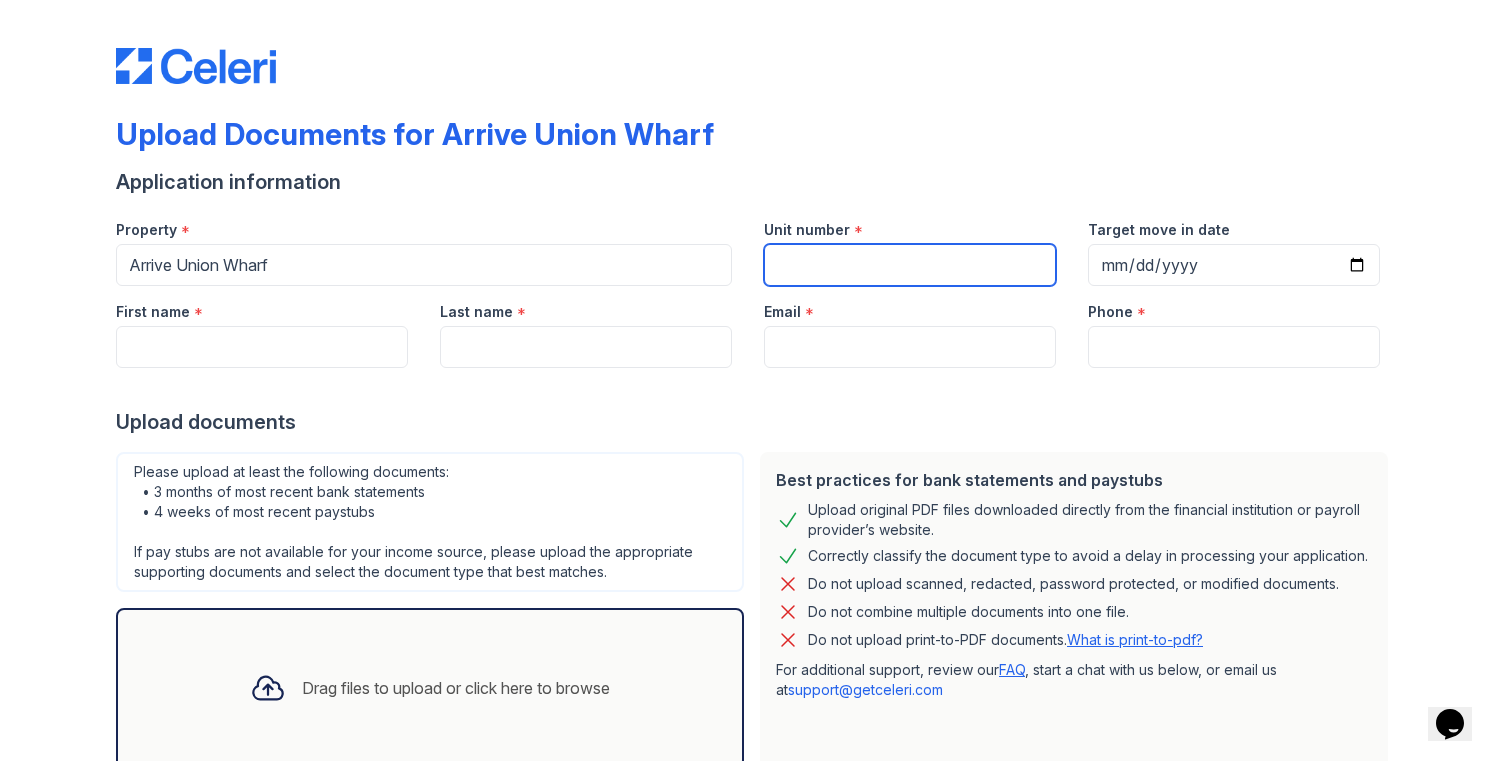 click on "Unit number" at bounding box center (910, 265) 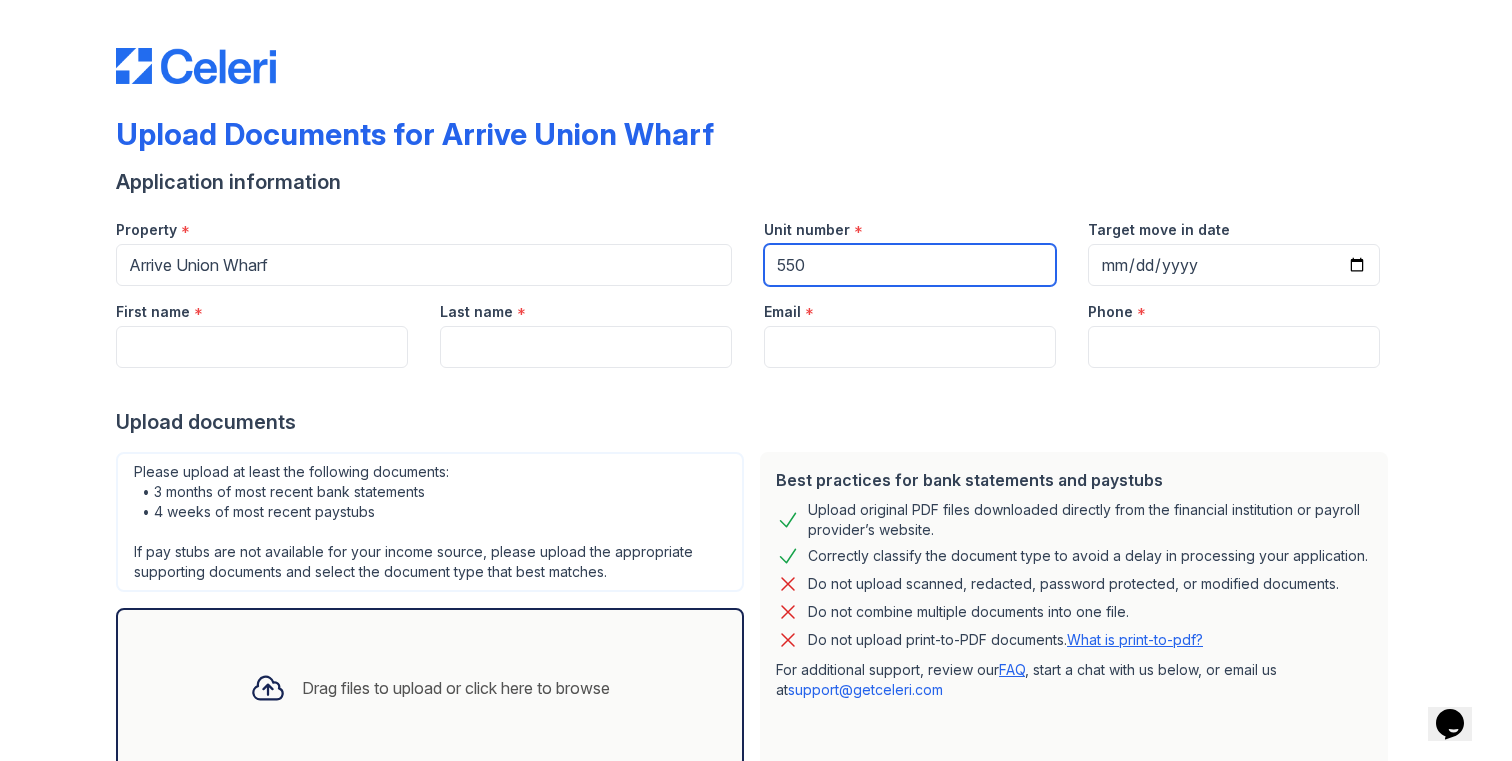 type on "550" 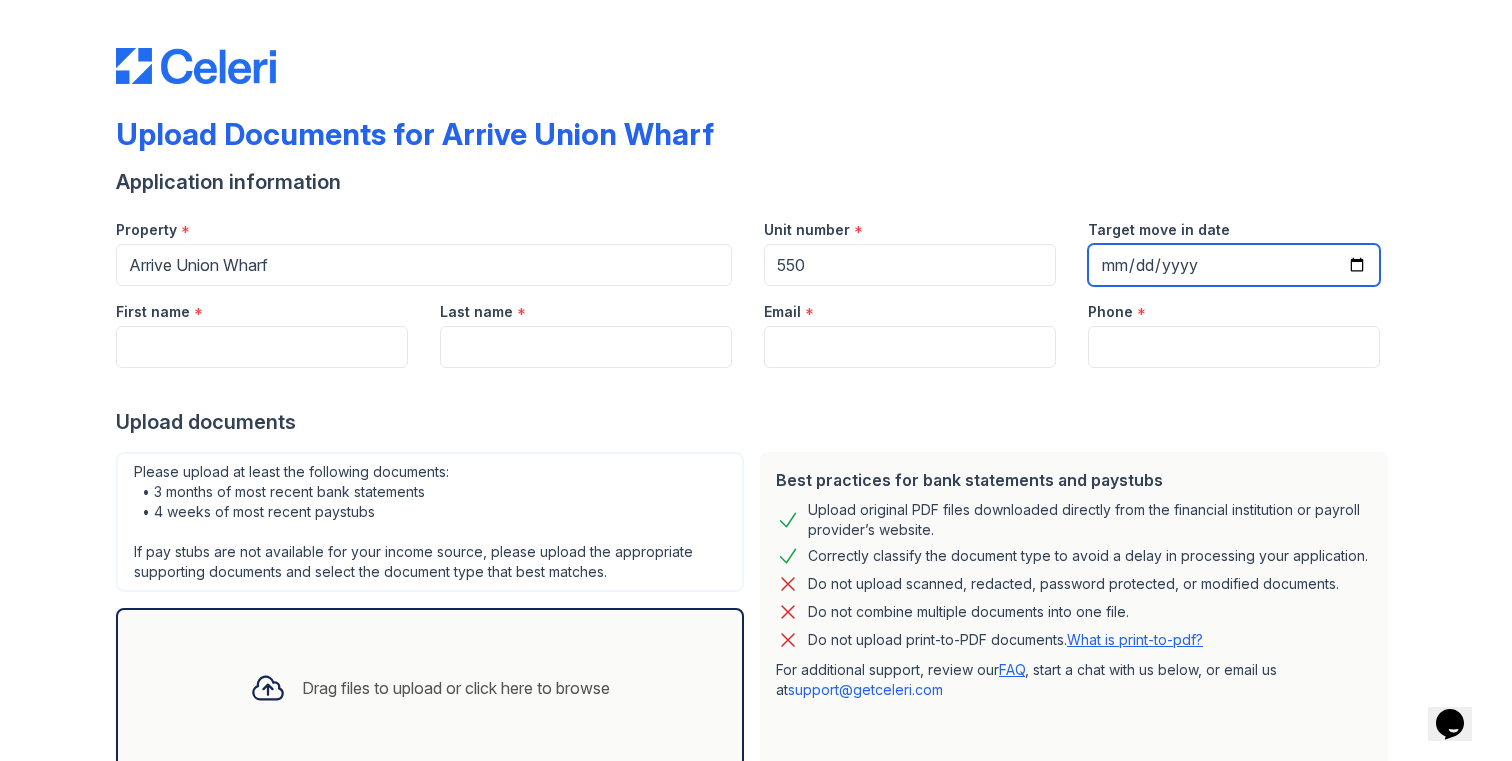click on "Target move in date" at bounding box center (1234, 265) 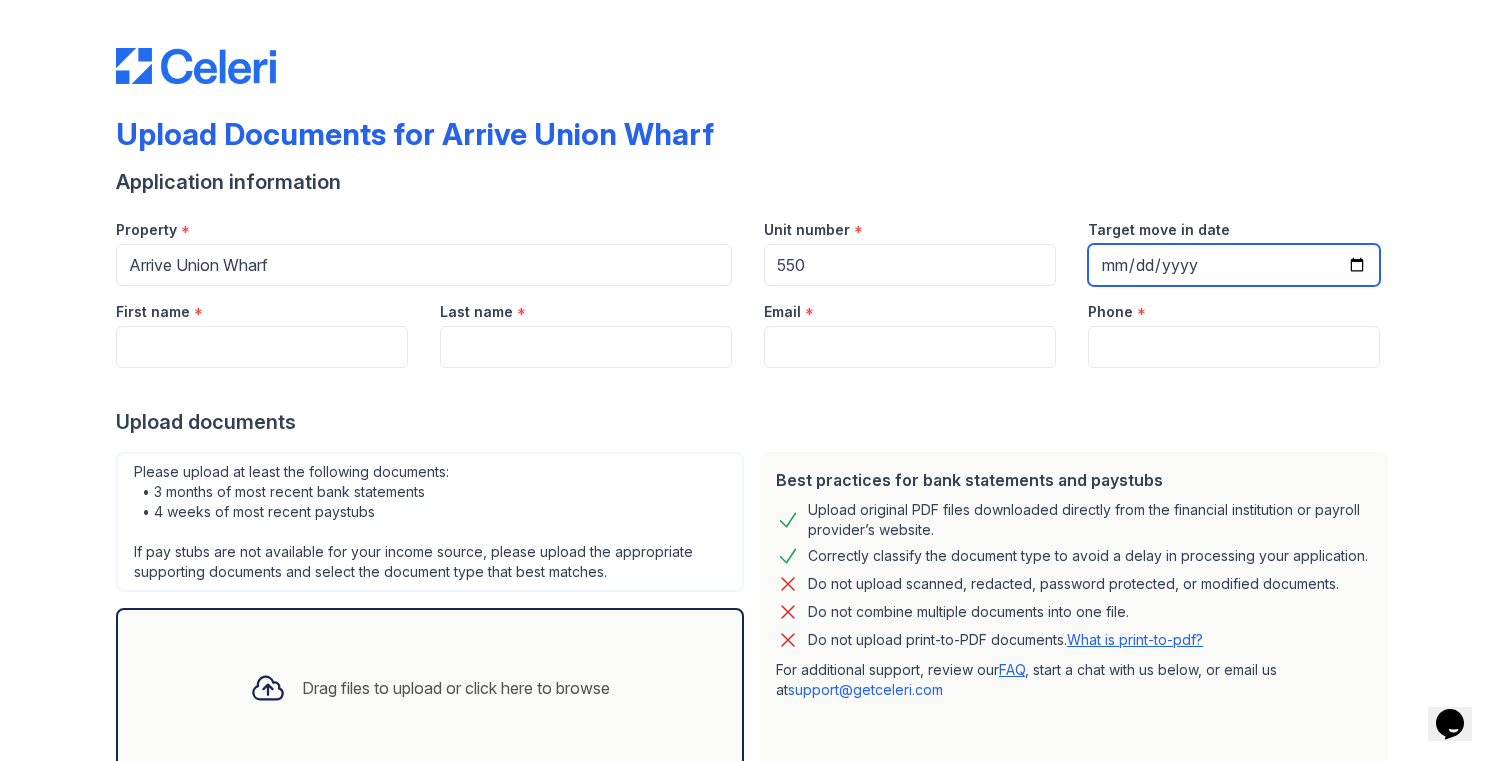 type on "[DATE]" 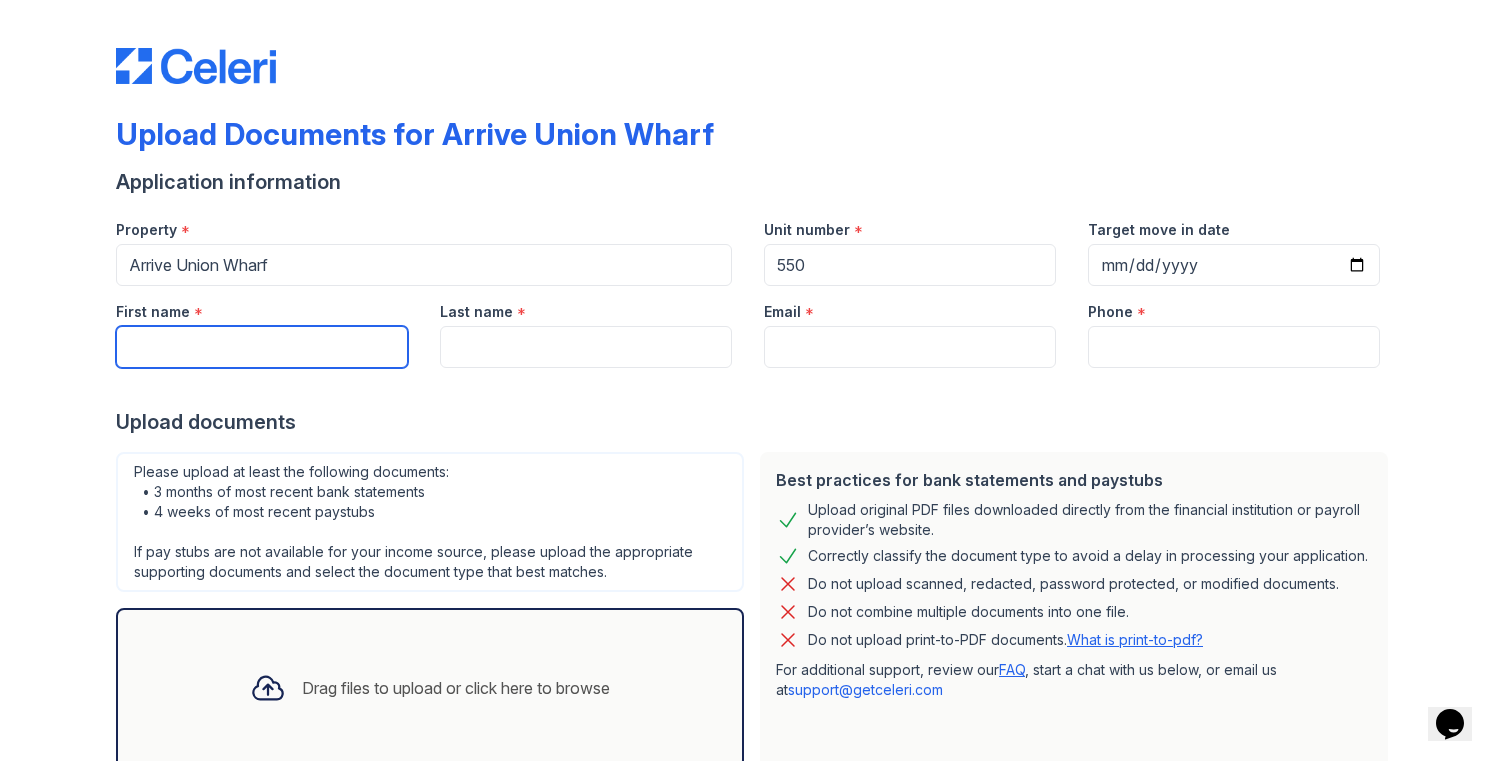 click on "First name" at bounding box center (262, 347) 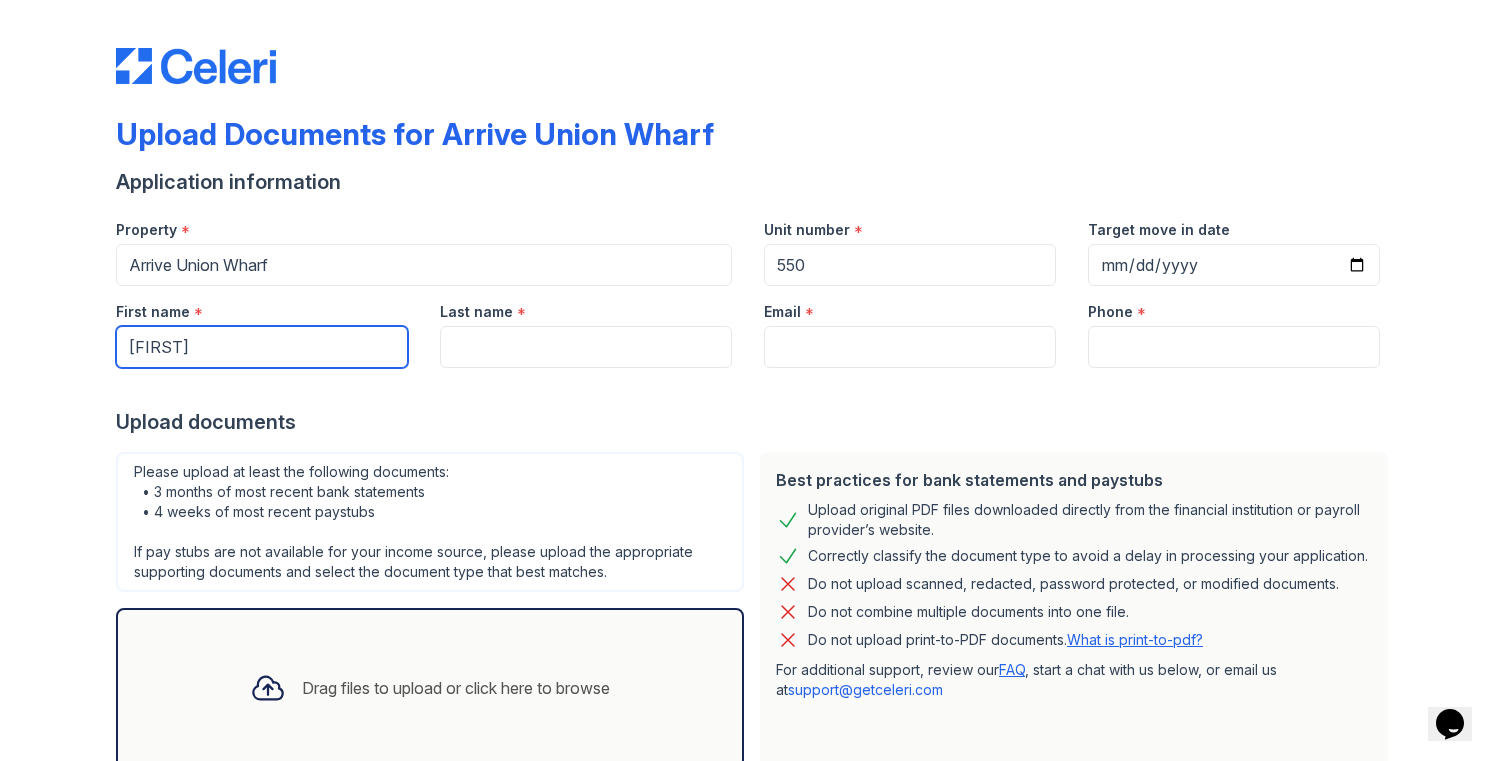 type on "[FIRST]" 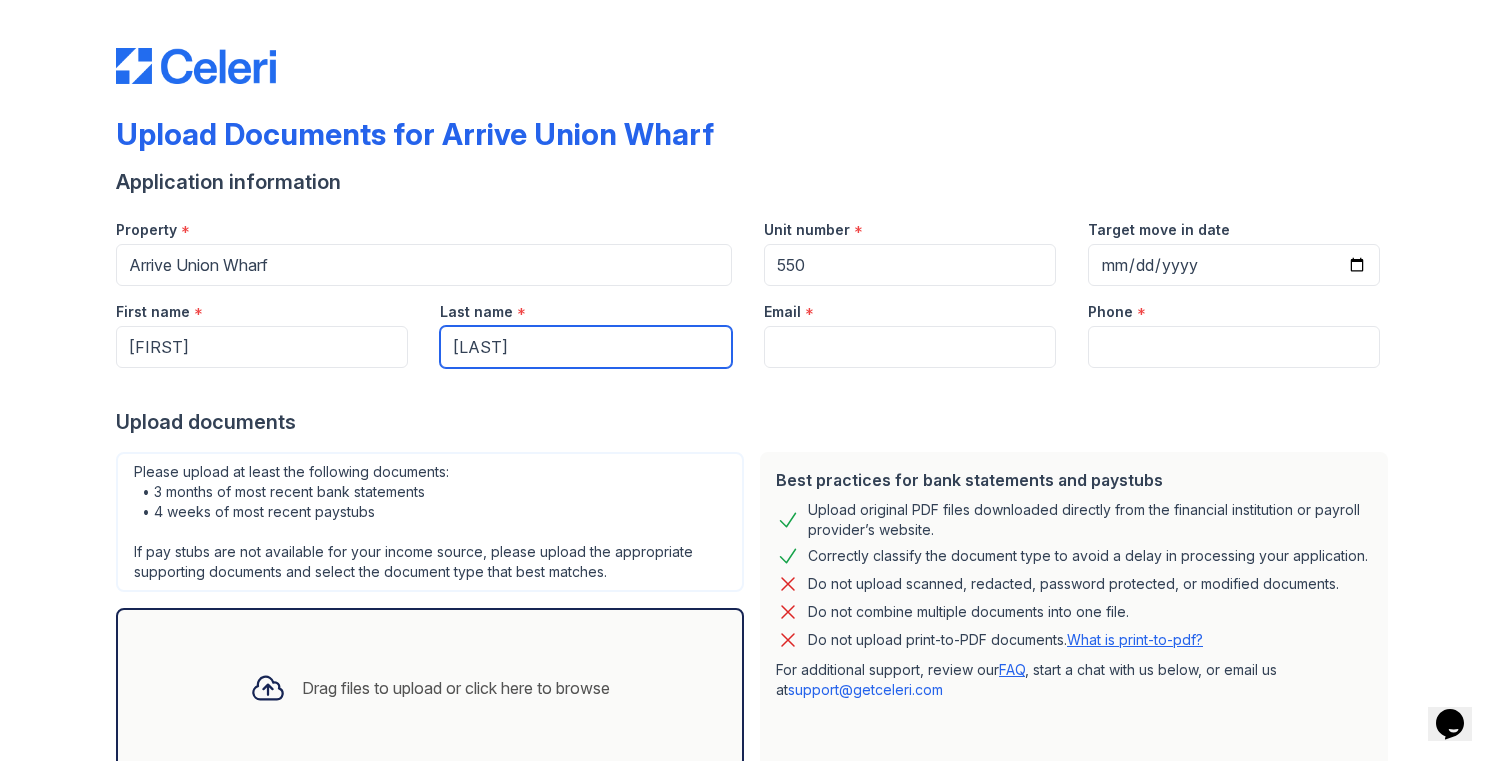 type on "[LAST]" 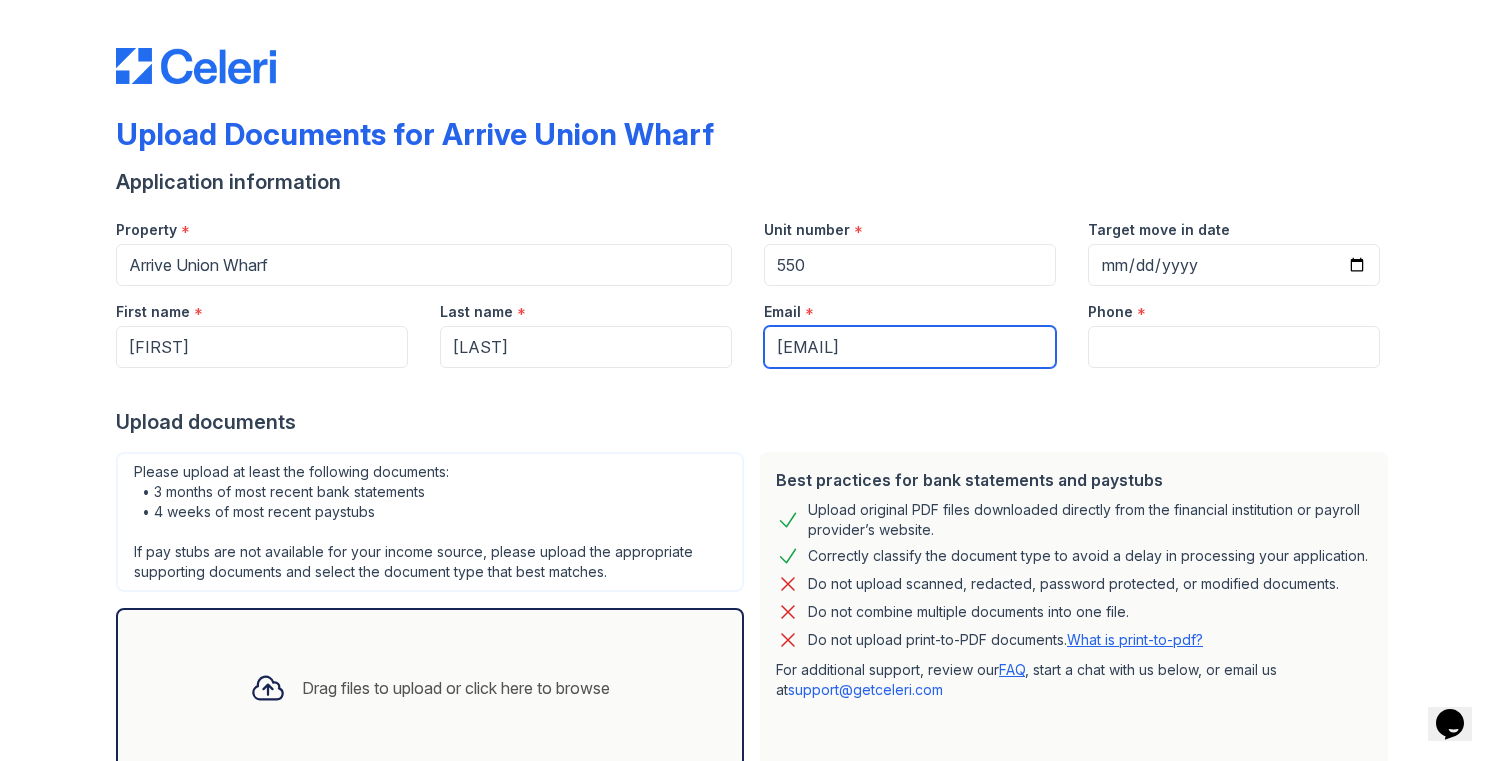 type on "[EMAIL]" 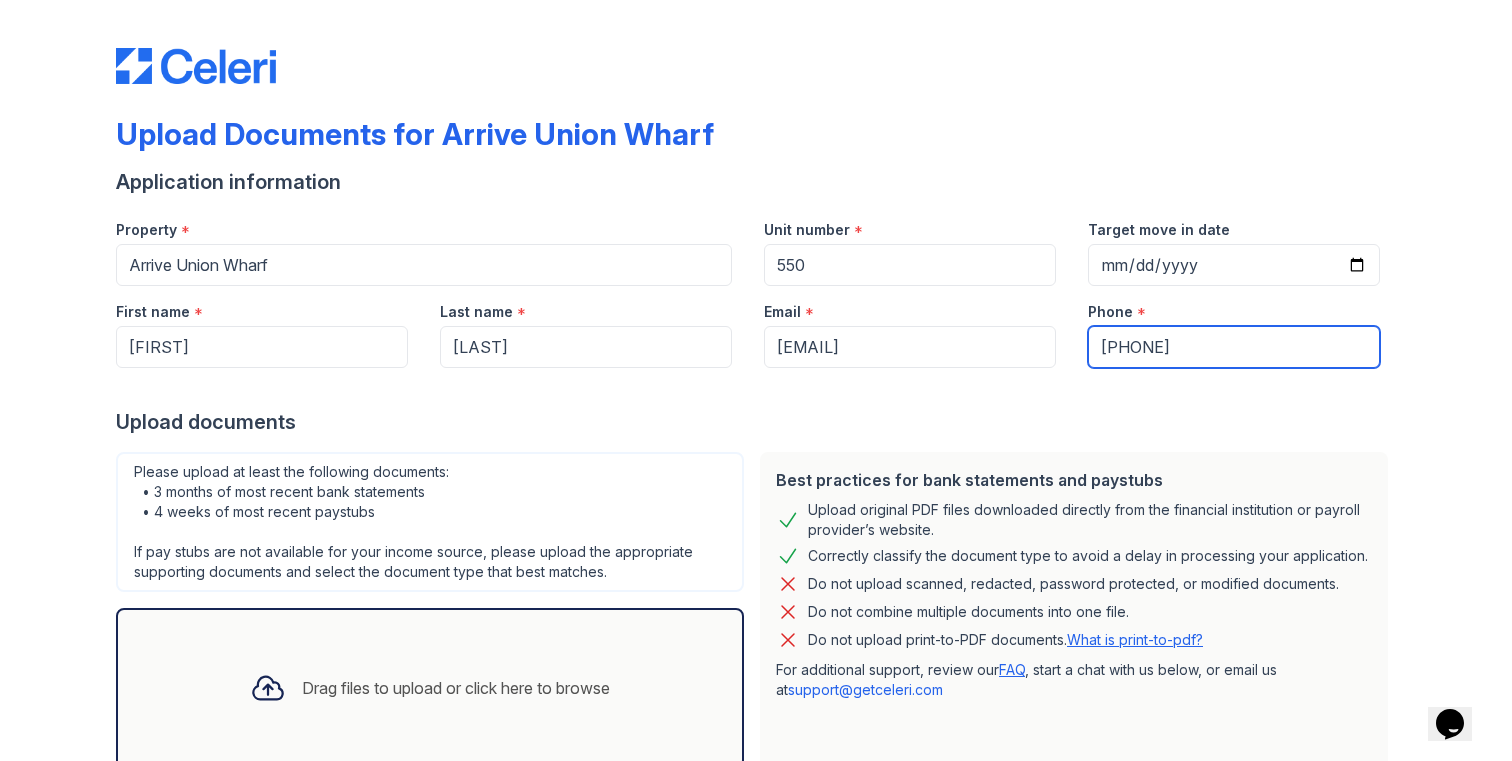 type on "[PHONE]" 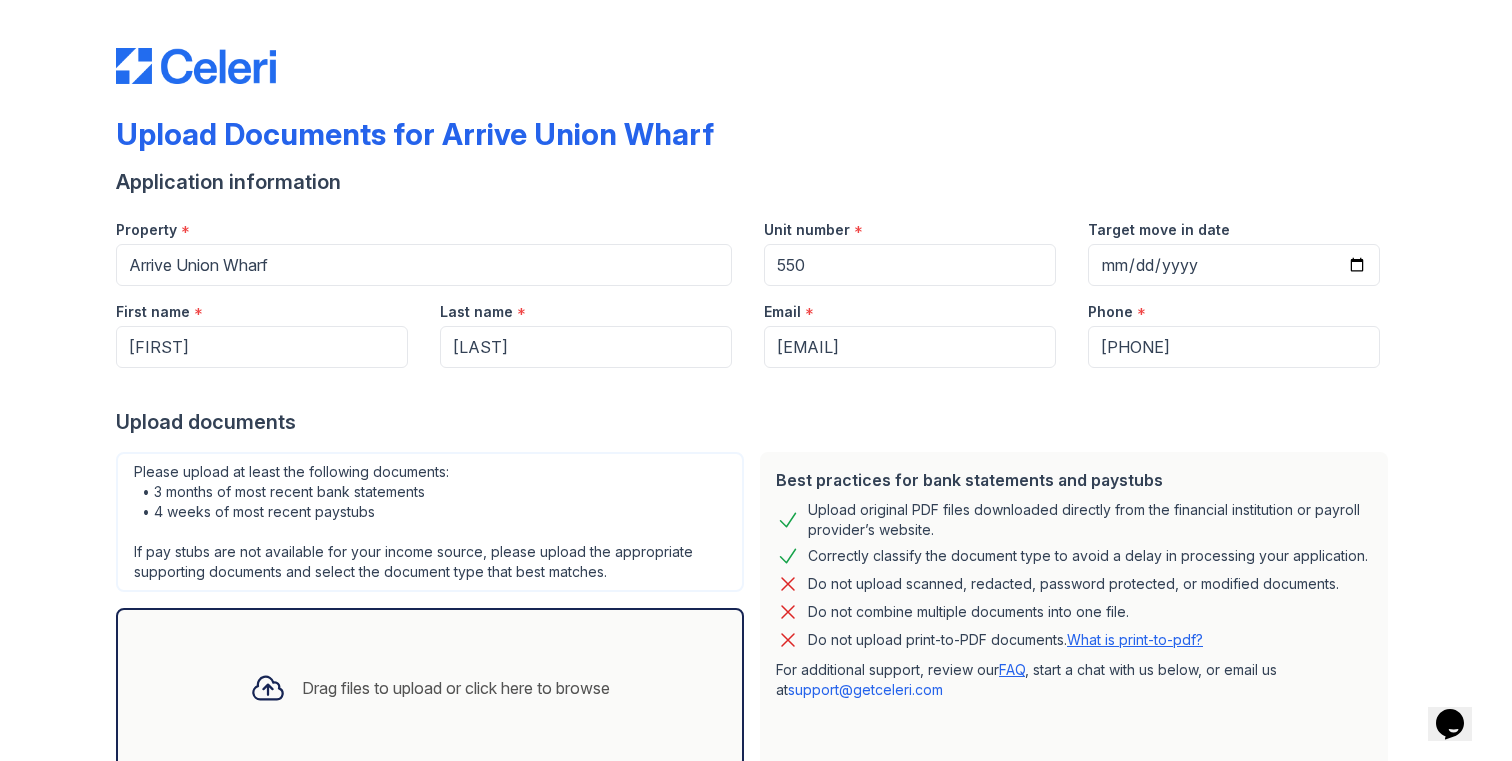 click at bounding box center [756, 388] 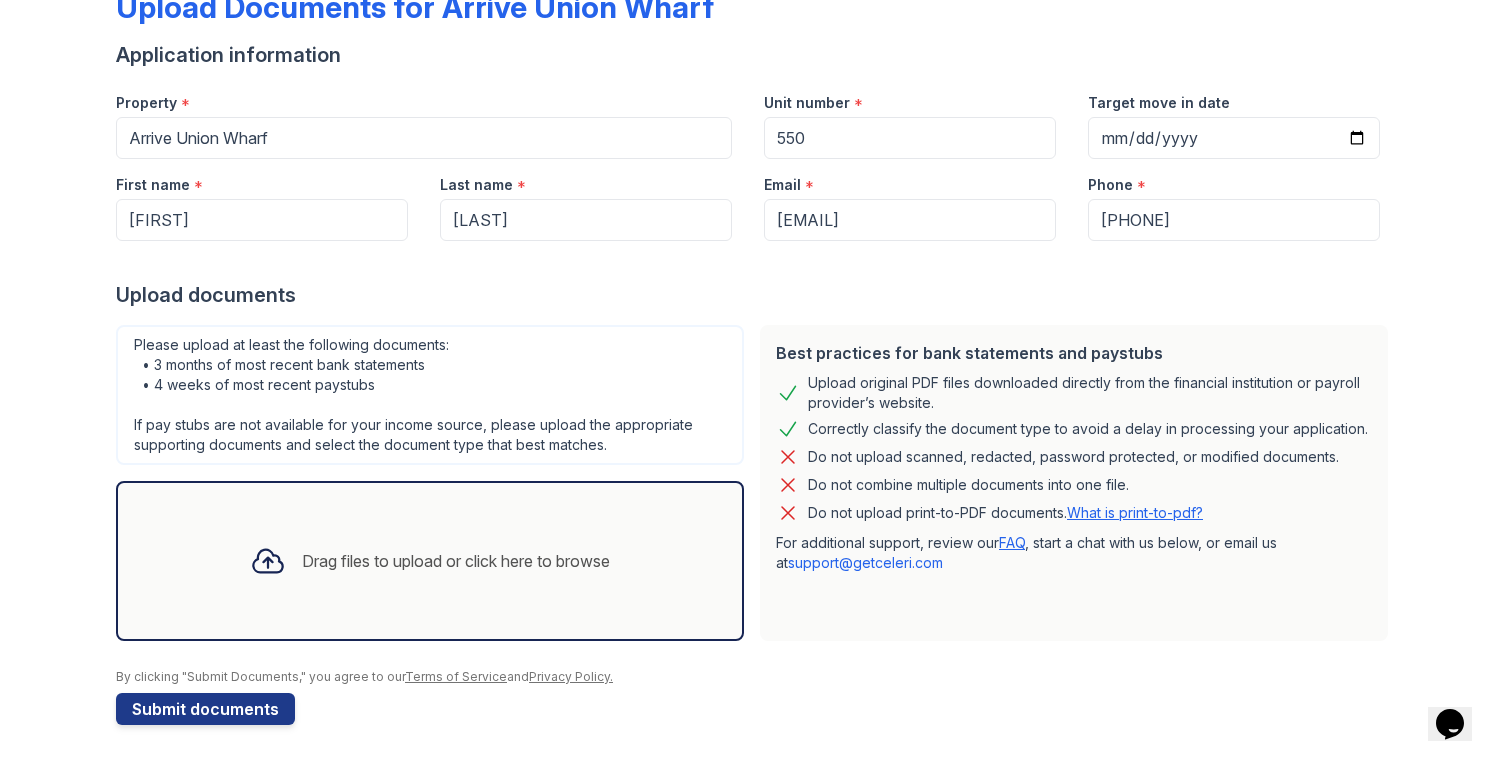 scroll, scrollTop: 131, scrollLeft: 0, axis: vertical 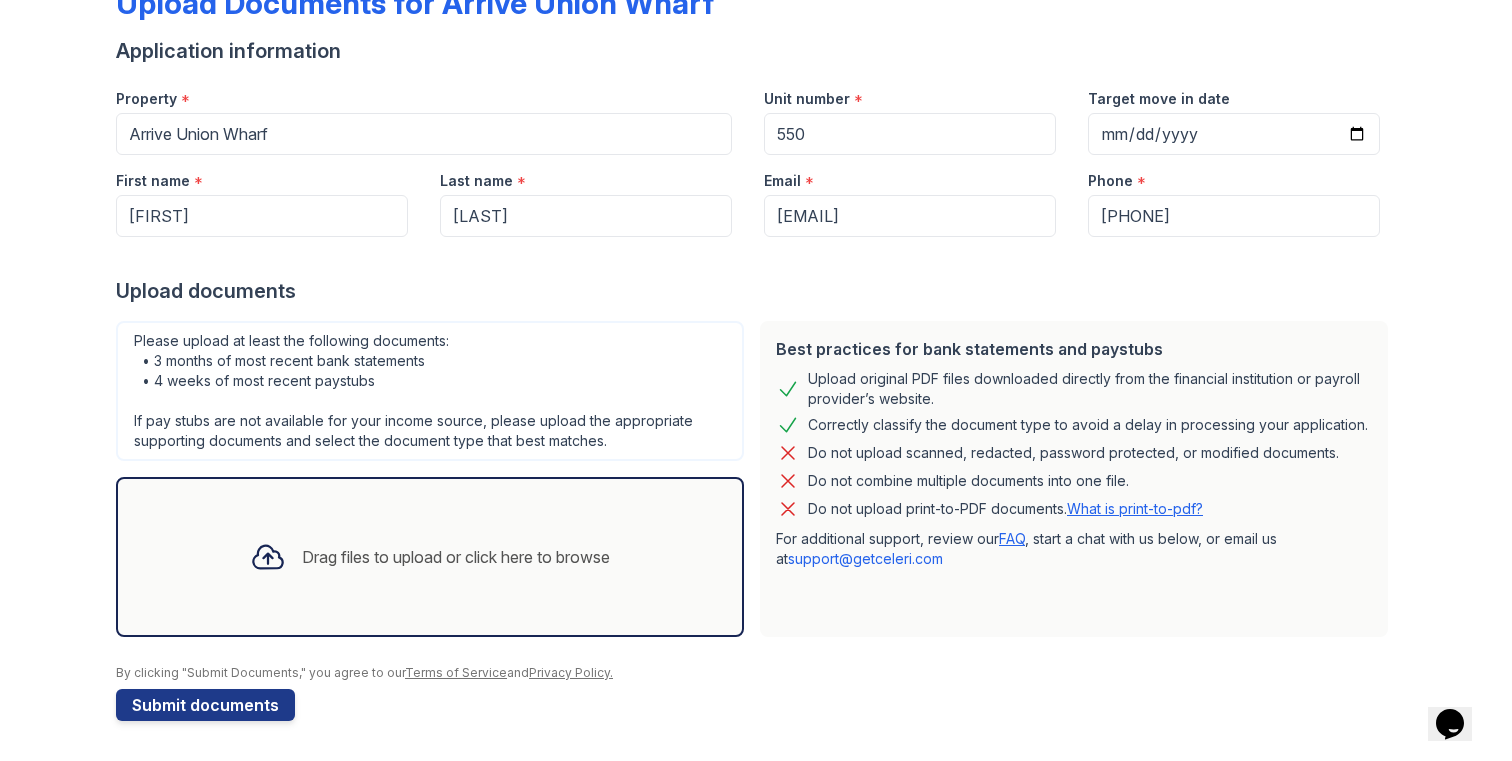 click on "Drag files to upload or click here to browse" at bounding box center (456, 557) 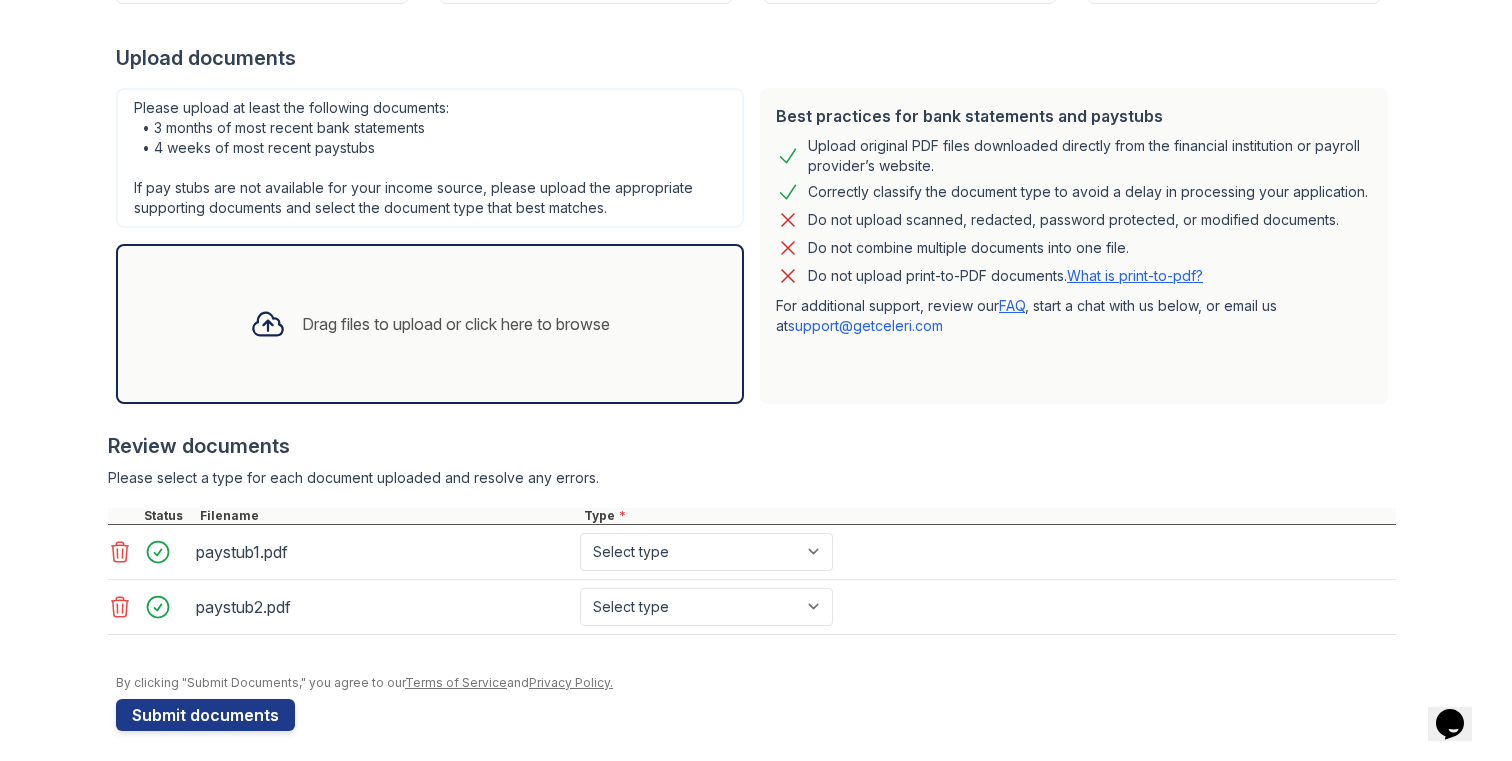 scroll, scrollTop: 374, scrollLeft: 0, axis: vertical 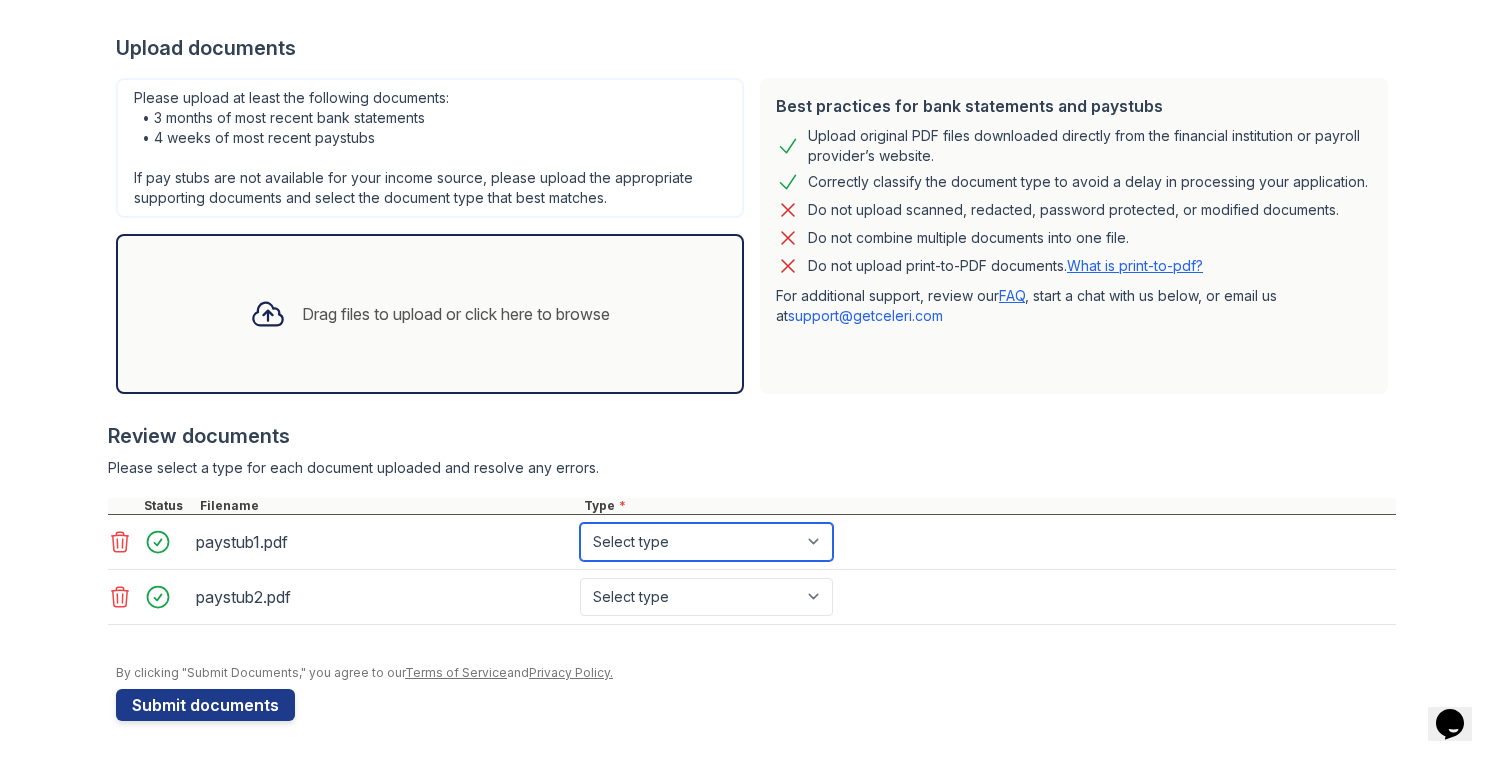 click on "Select type
Paystub
Bank Statement
Offer Letter
Tax Documents
Benefit Award Letter
Investment Account Statement
Other" at bounding box center (706, 542) 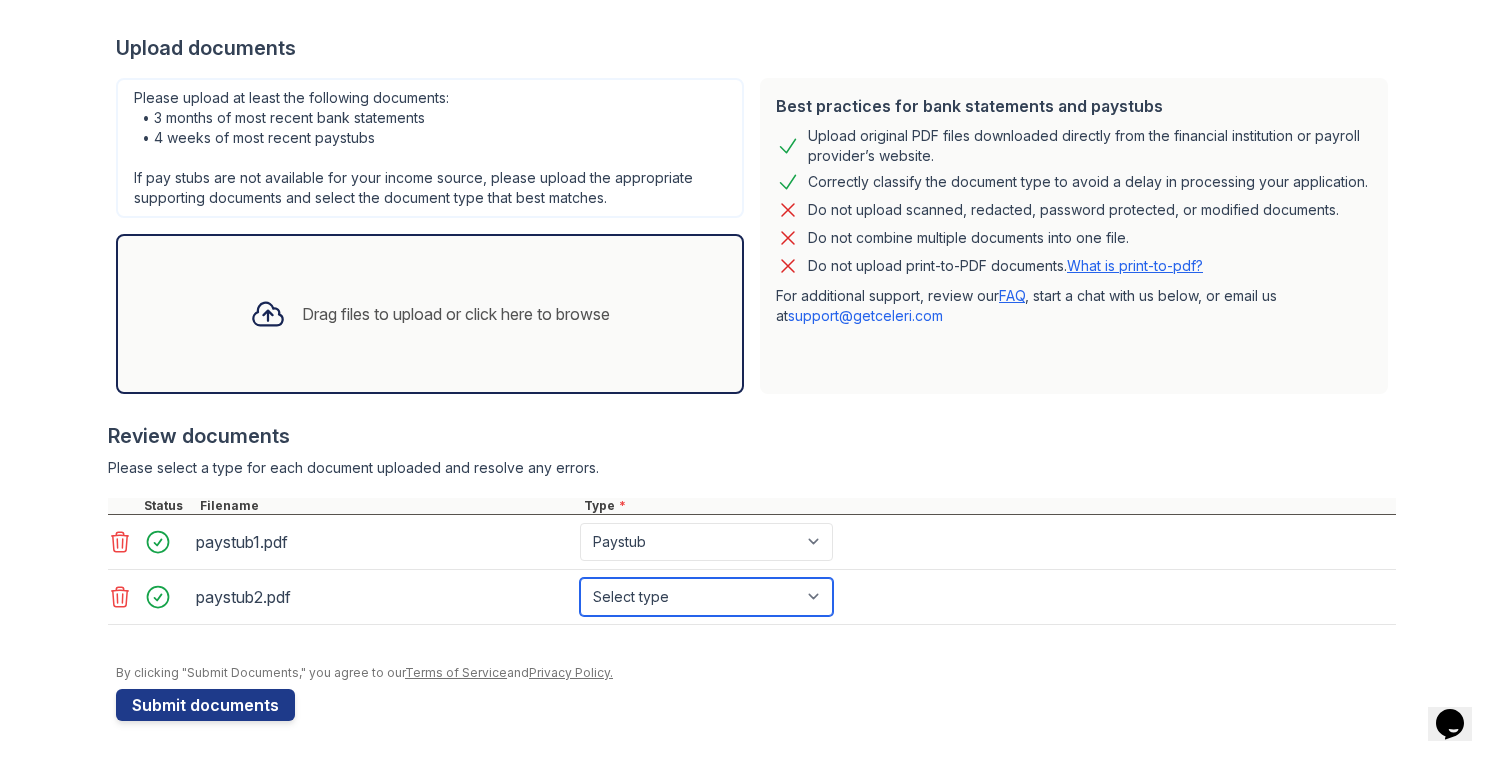 click on "Select type
Paystub
Bank Statement
Offer Letter
Tax Documents
Benefit Award Letter
Investment Account Statement
Other" at bounding box center (706, 597) 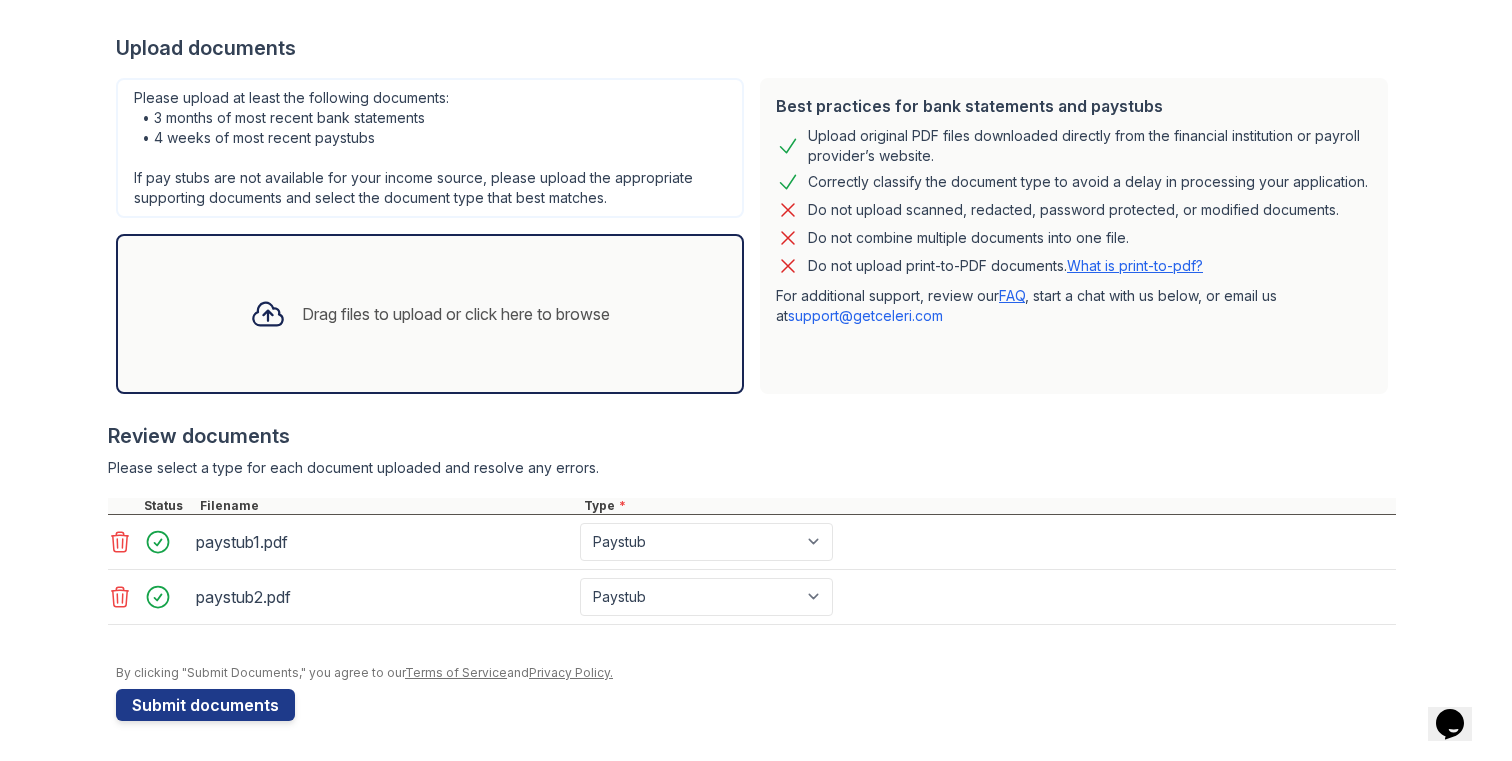 click on "By clicking "Submit Documents," you agree to our
Terms of Service
and
Privacy Policy." at bounding box center (756, 673) 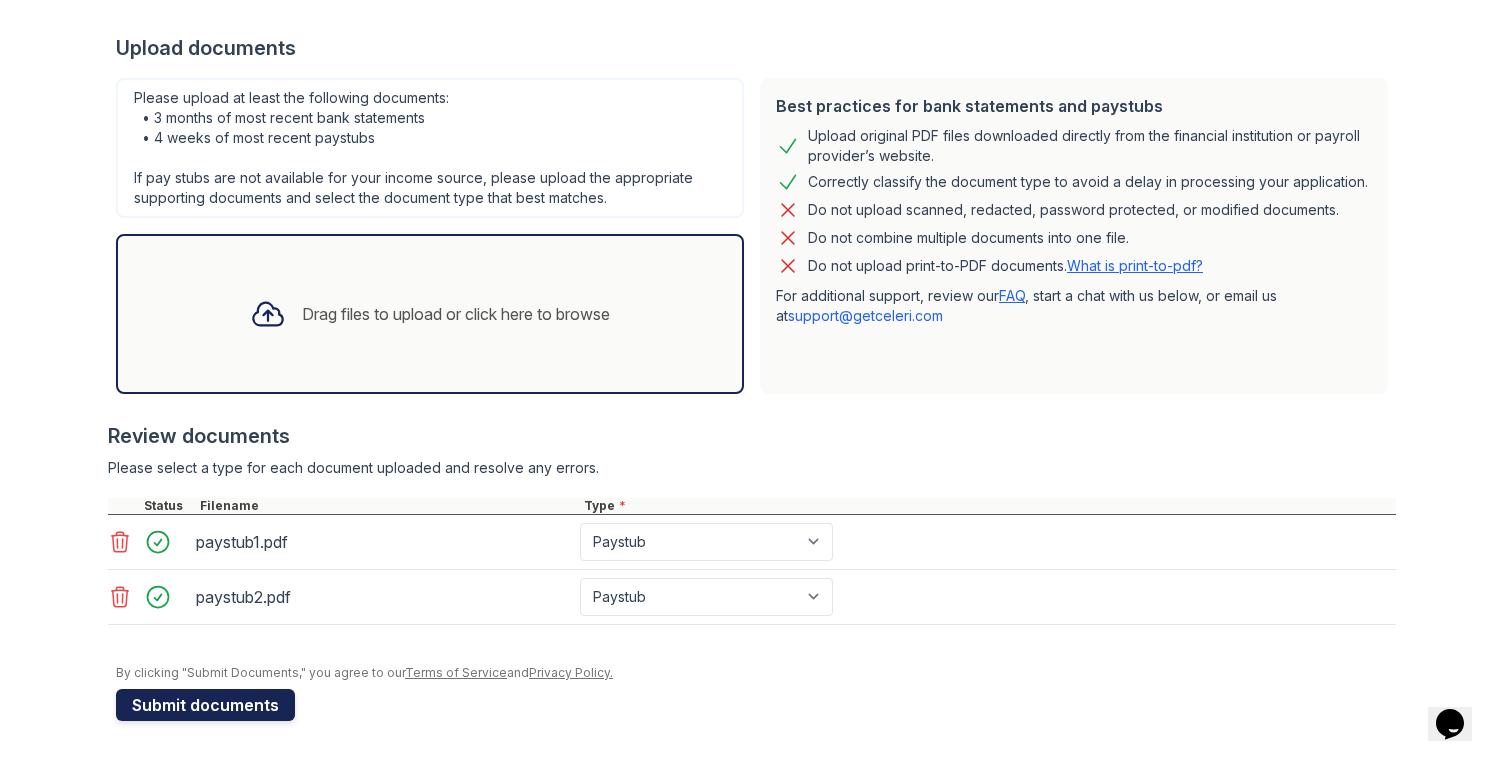 click on "Submit documents" at bounding box center [205, 705] 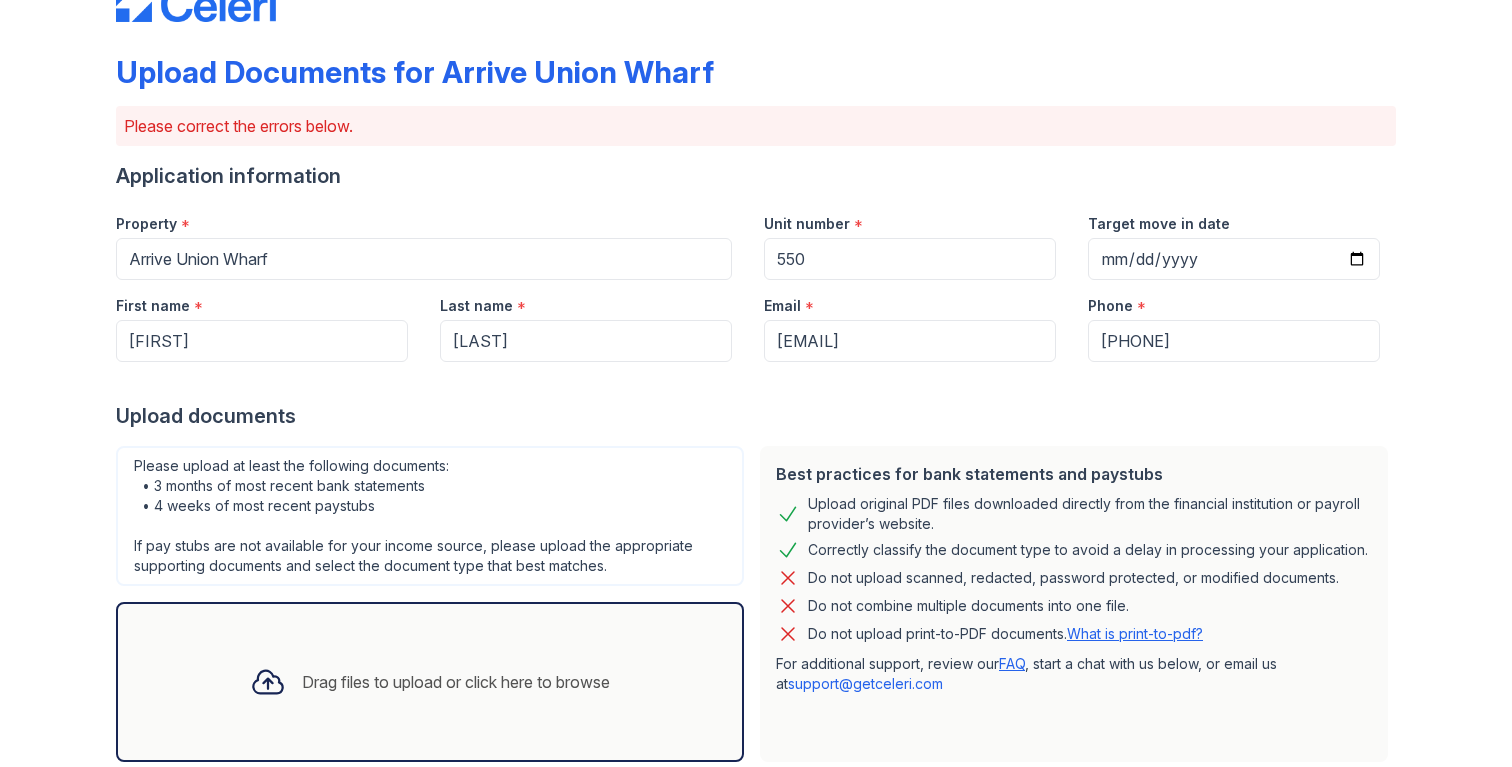 scroll, scrollTop: 0, scrollLeft: 0, axis: both 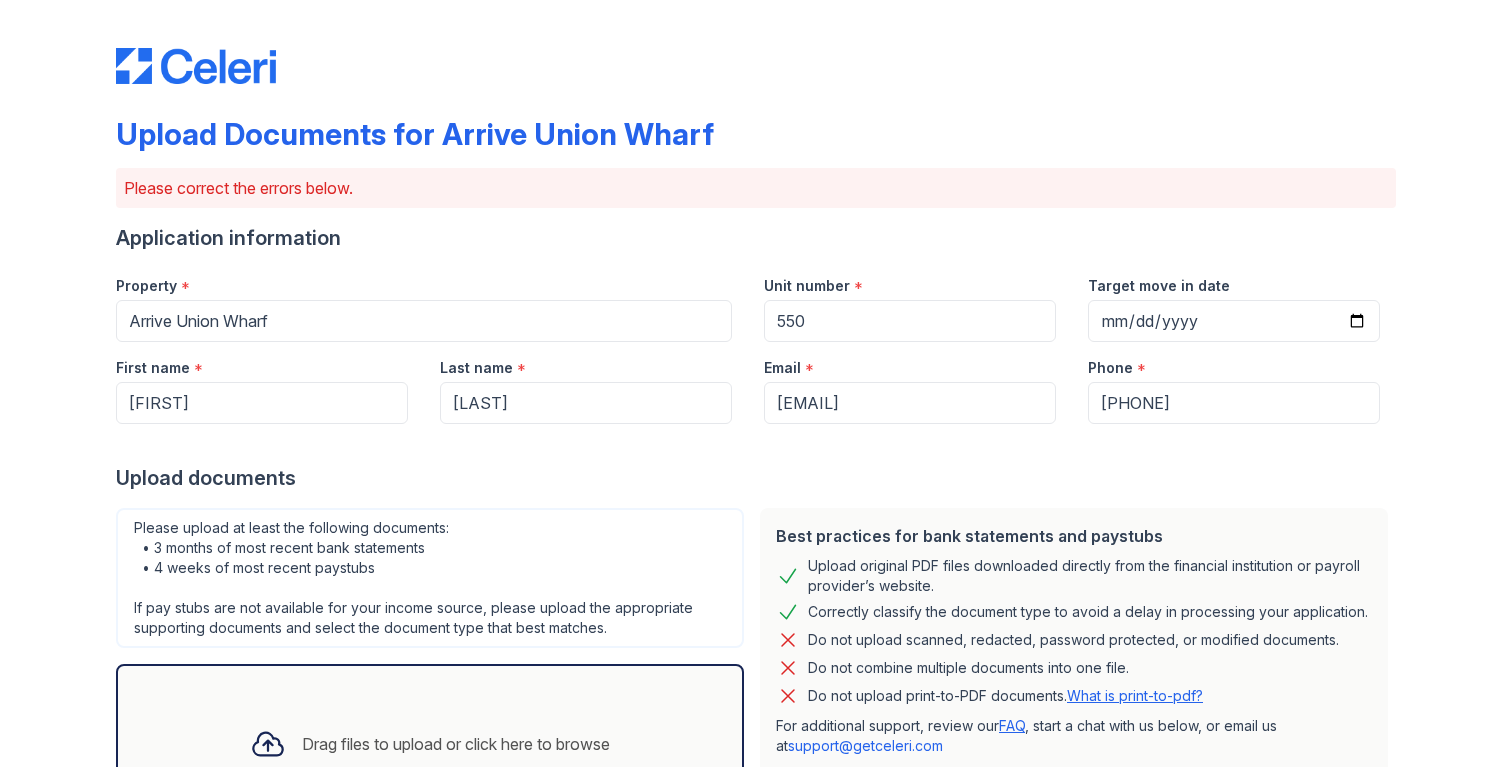 drag, startPoint x: 108, startPoint y: 49, endPoint x: 439, endPoint y: 84, distance: 332.8453 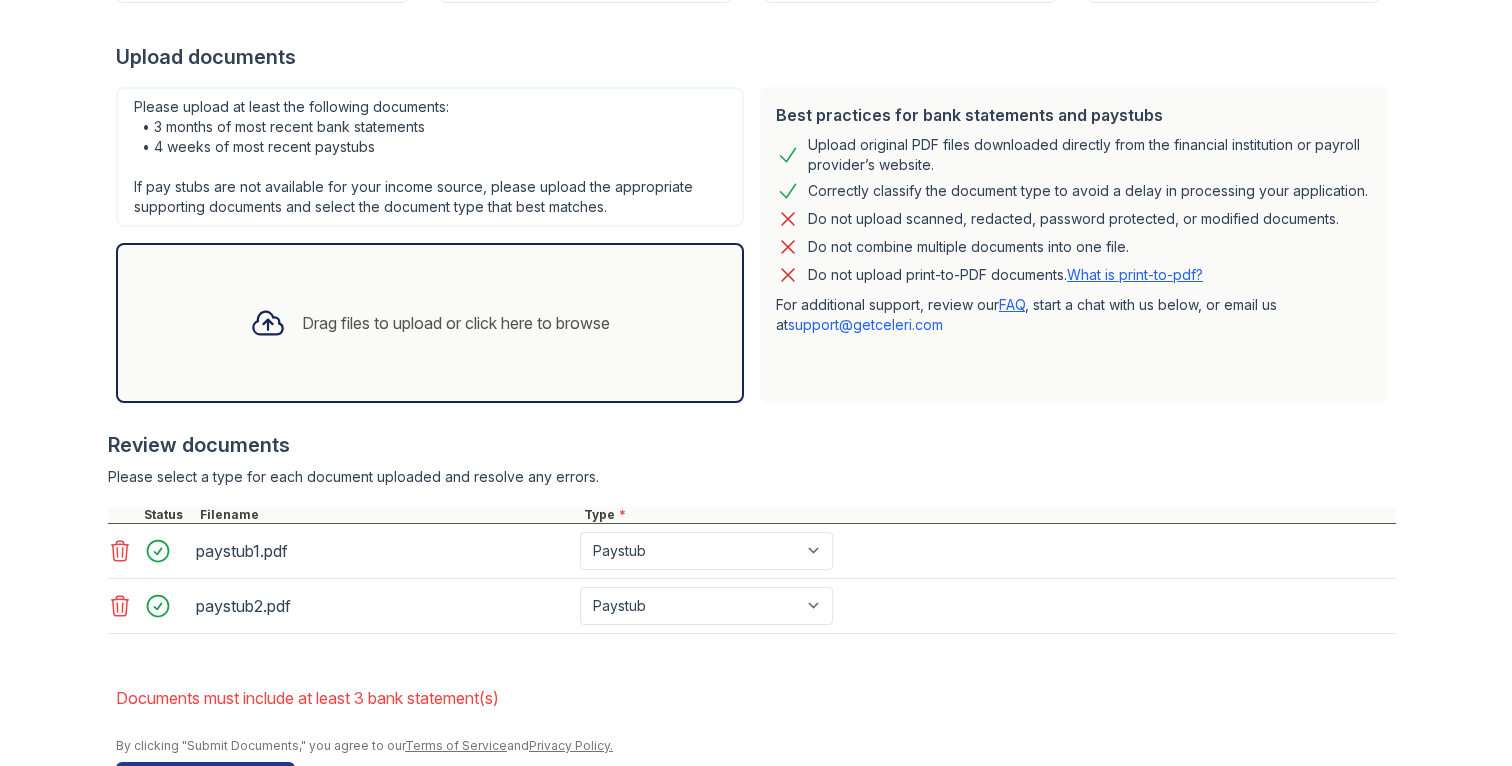 scroll, scrollTop: 307, scrollLeft: 0, axis: vertical 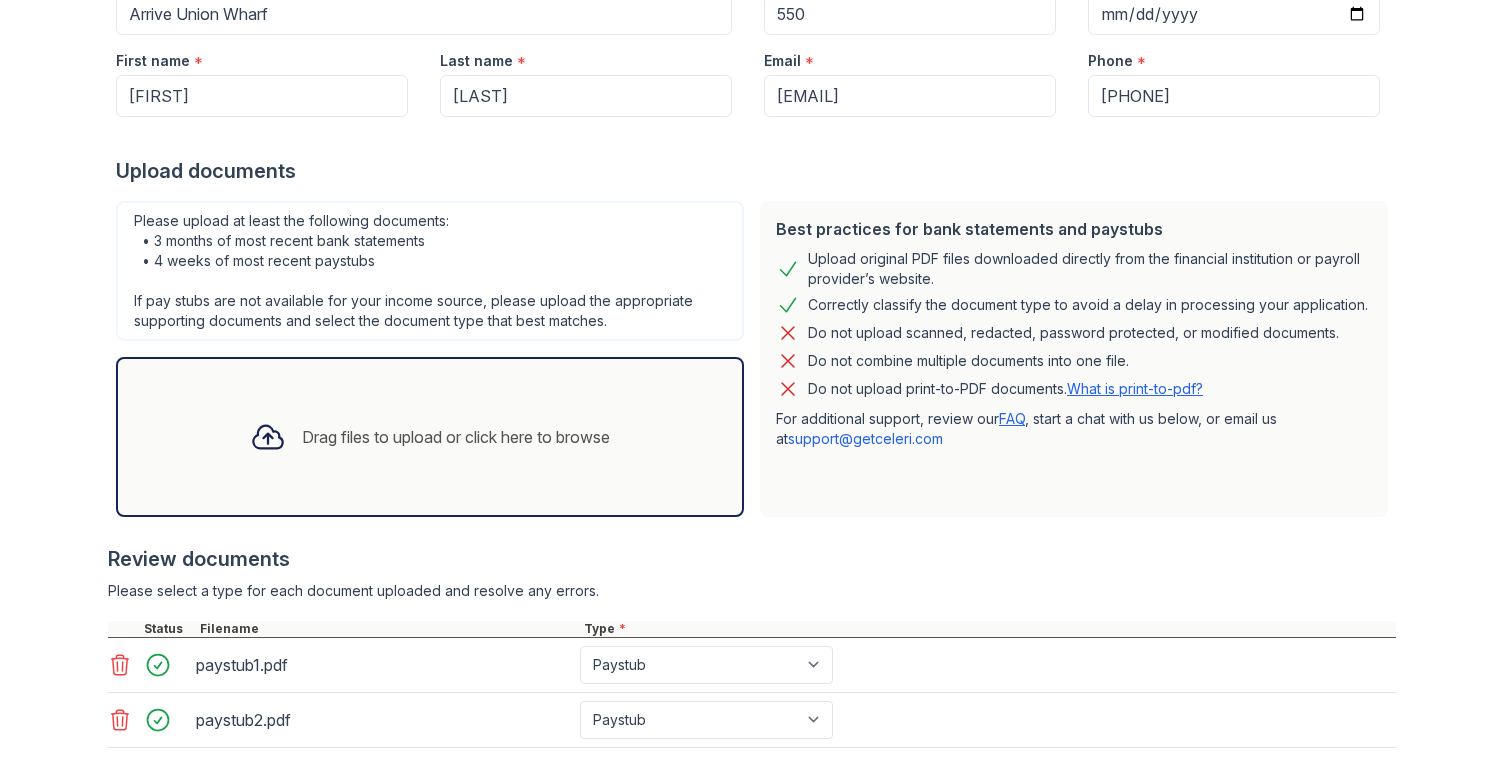 click on "Drag files to upload or click here to browse" at bounding box center (430, 437) 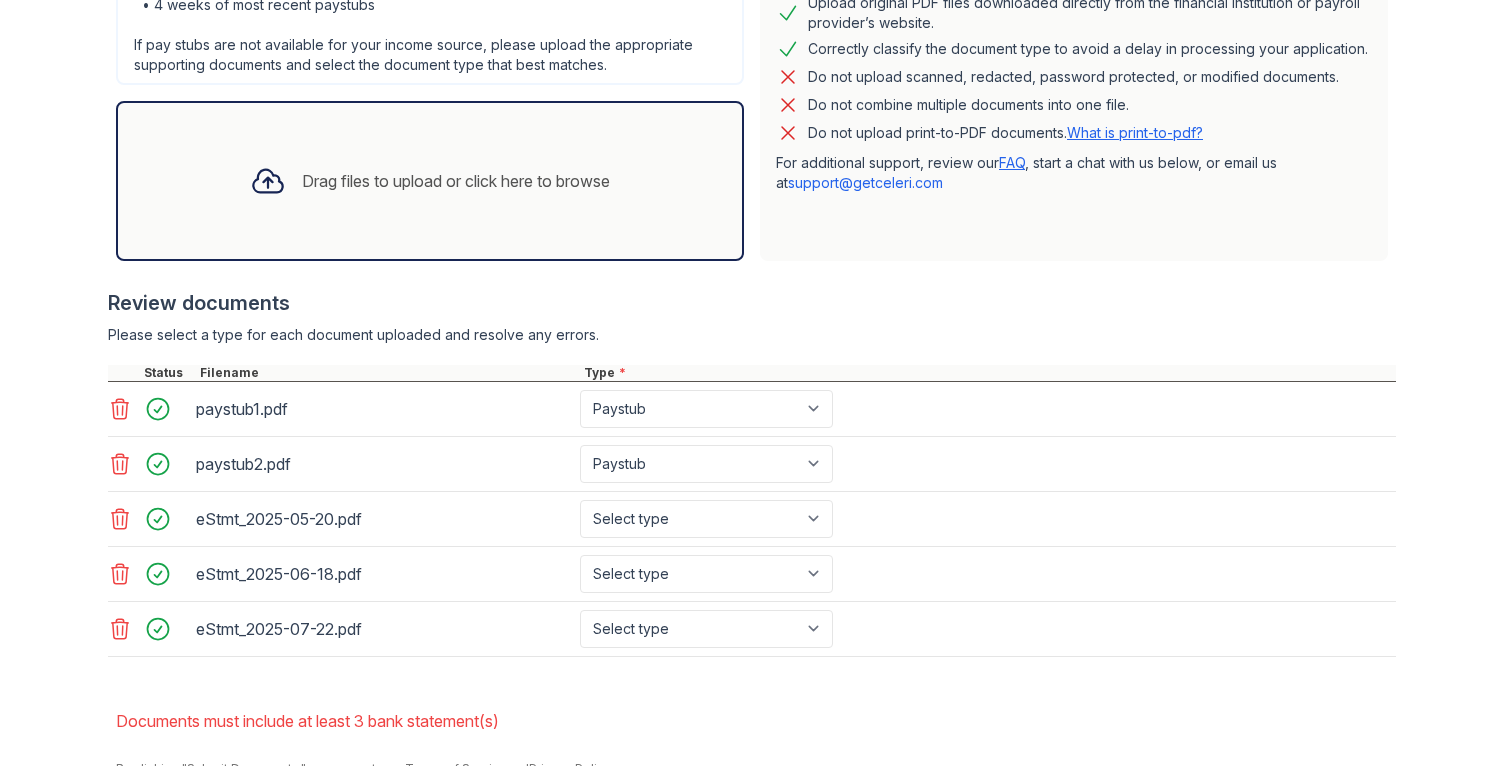 scroll, scrollTop: 654, scrollLeft: 0, axis: vertical 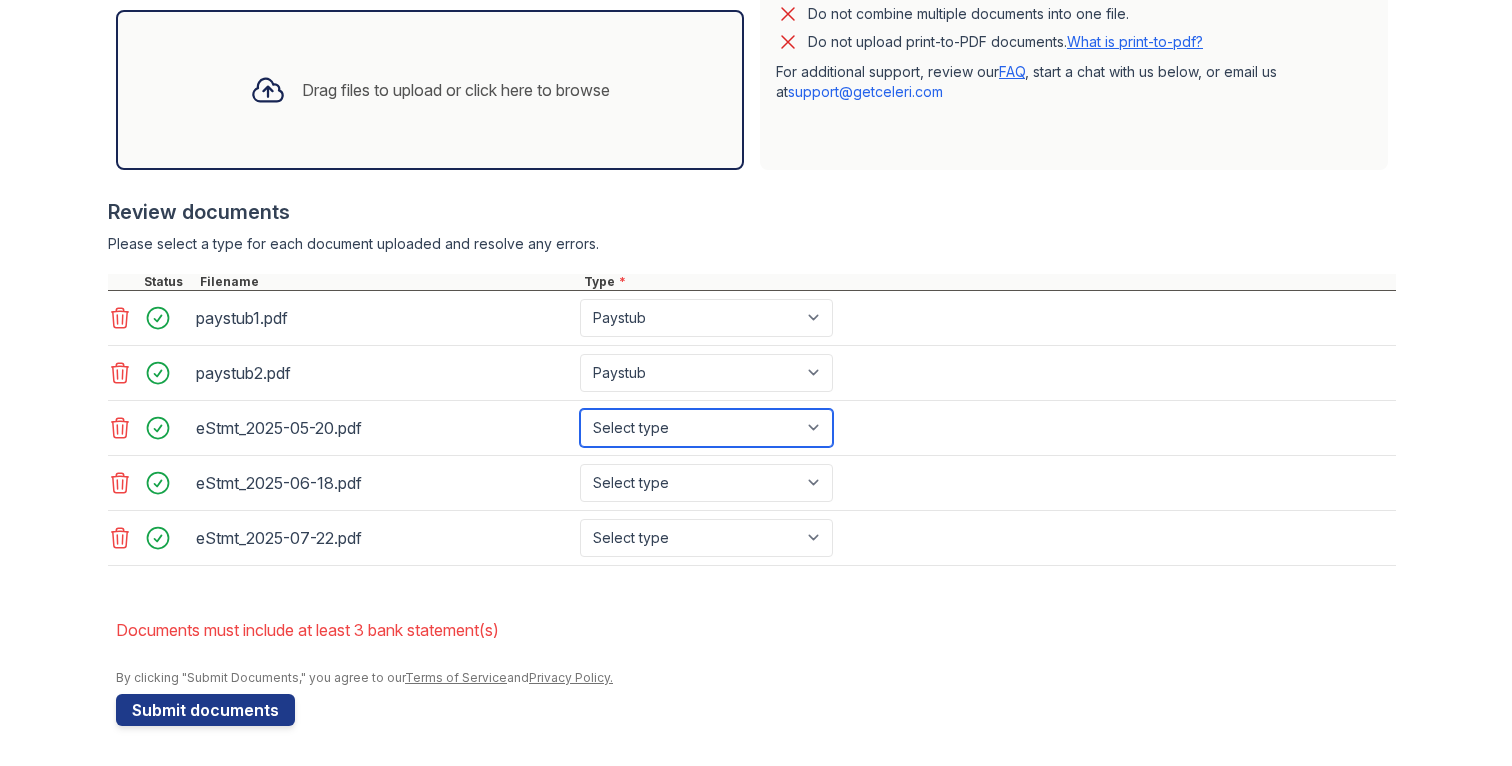 click on "Select type
Paystub
Bank Statement
Offer Letter
Tax Documents
Benefit Award Letter
Investment Account Statement
Other" at bounding box center (706, 428) 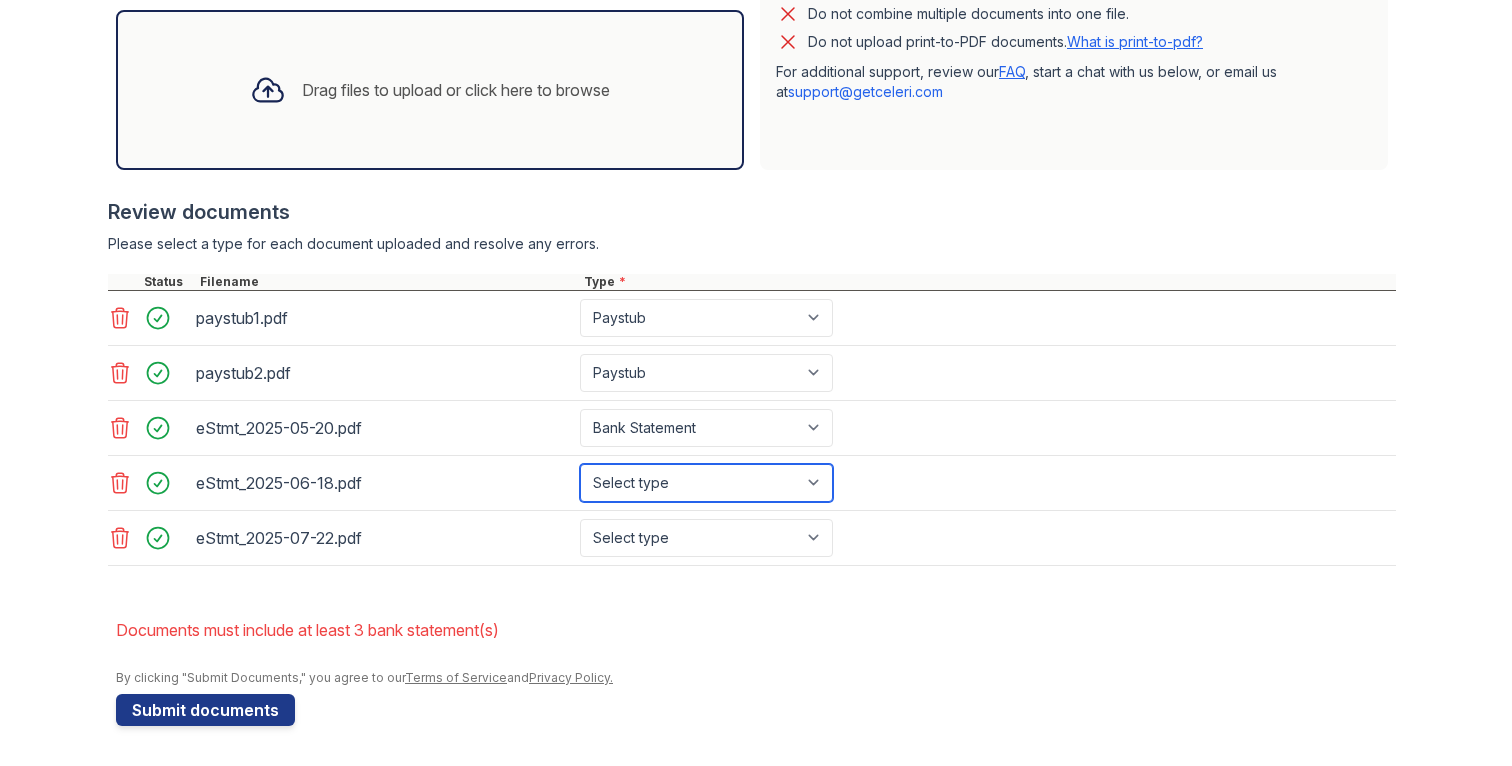 click on "Select type
Paystub
Bank Statement
Offer Letter
Tax Documents
Benefit Award Letter
Investment Account Statement
Other" at bounding box center [706, 483] 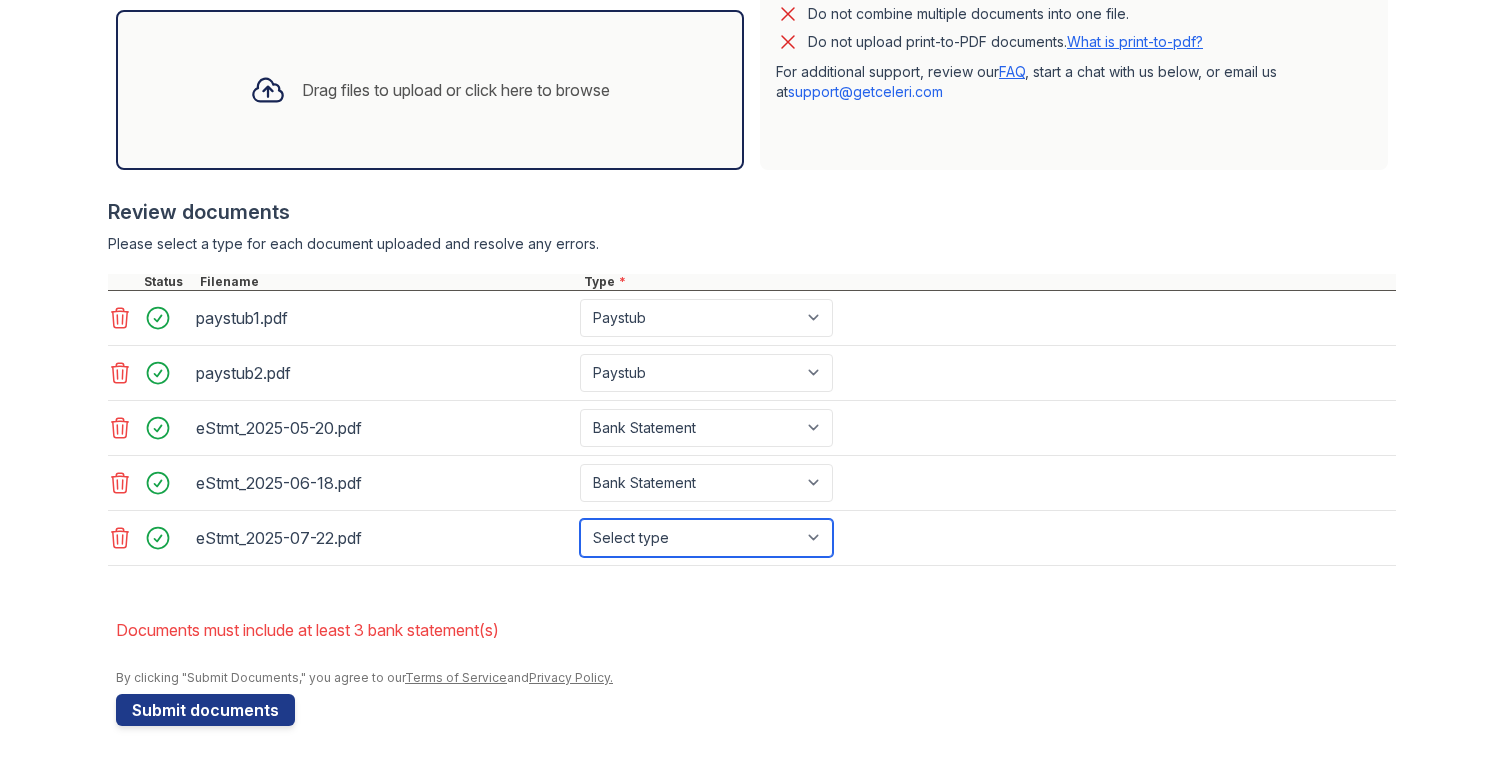 click on "Select type
Paystub
Bank Statement
Offer Letter
Tax Documents
Benefit Award Letter
Investment Account Statement
Other" at bounding box center [706, 538] 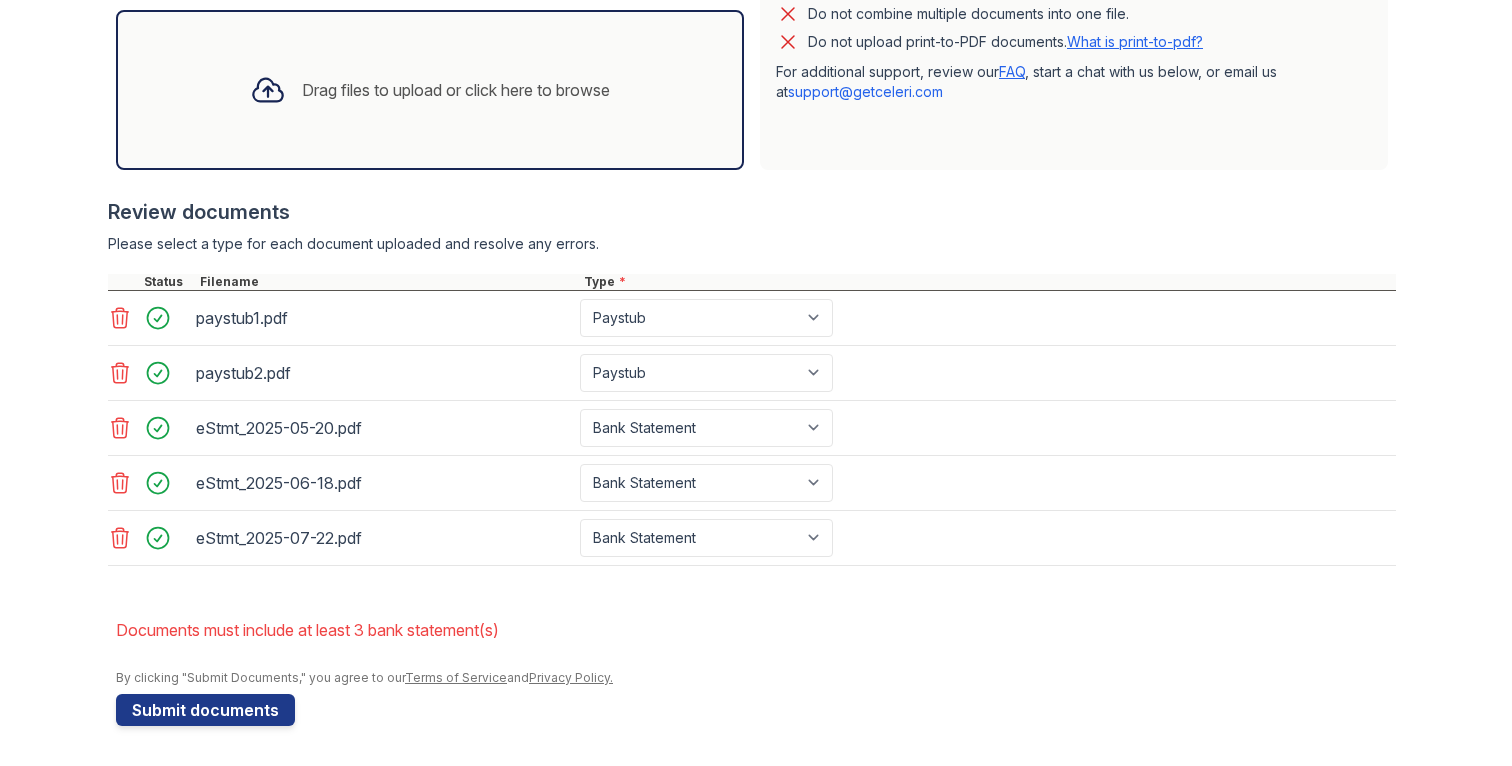 click on "Documents must include at least 3 bank statement(s)" at bounding box center [756, 630] 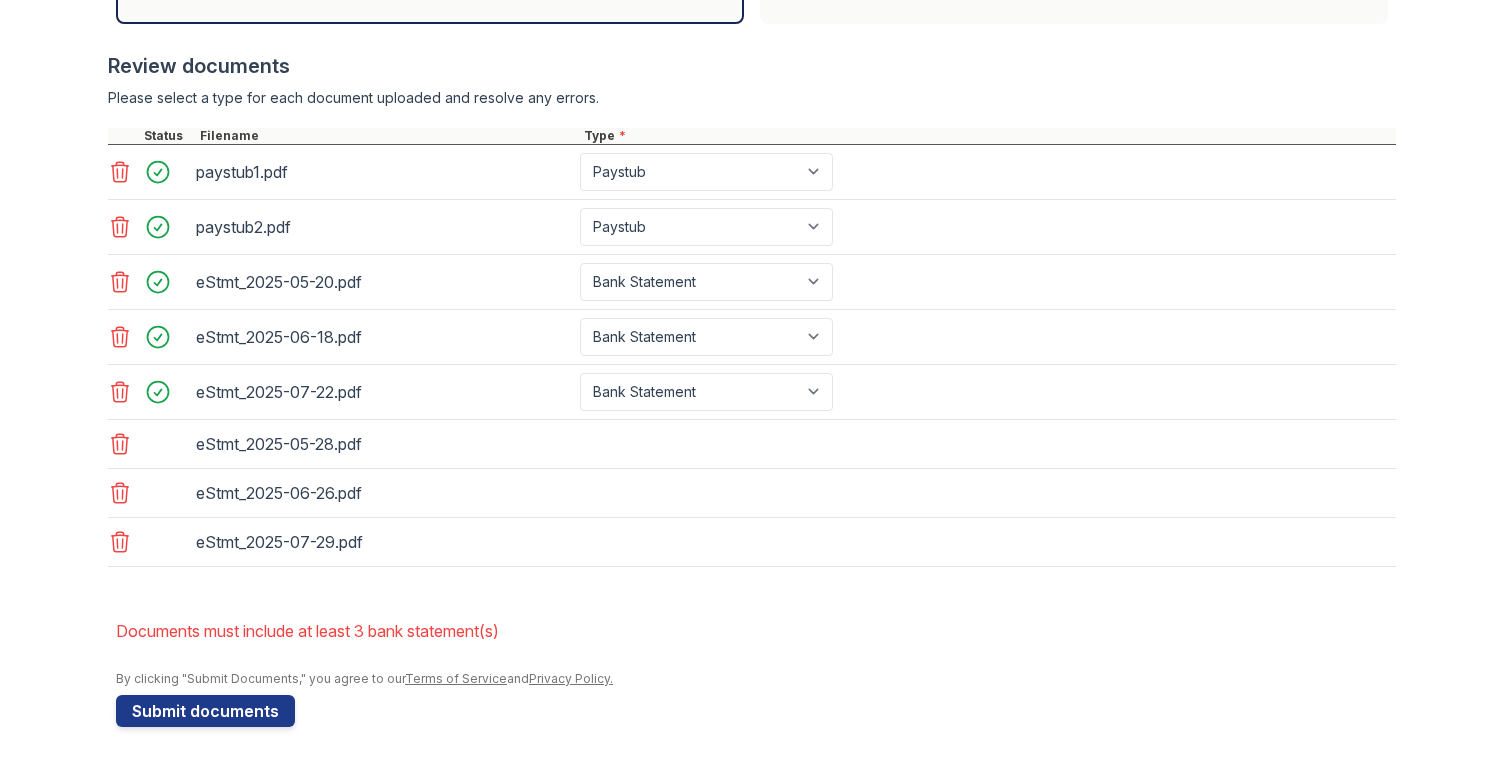 scroll, scrollTop: 801, scrollLeft: 0, axis: vertical 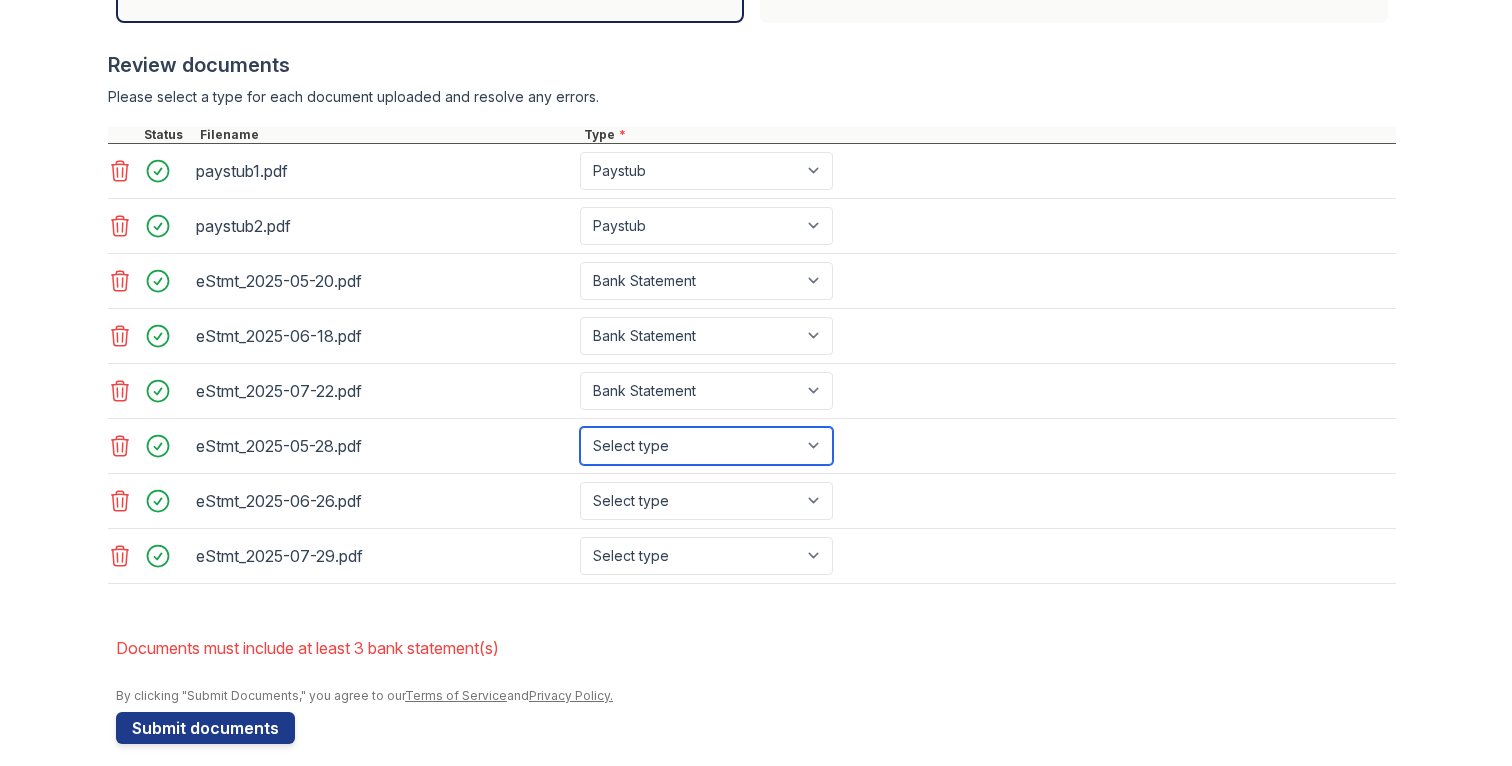 click on "Select type
Paystub
Bank Statement
Offer Letter
Tax Documents
Benefit Award Letter
Investment Account Statement
Other" at bounding box center (706, 446) 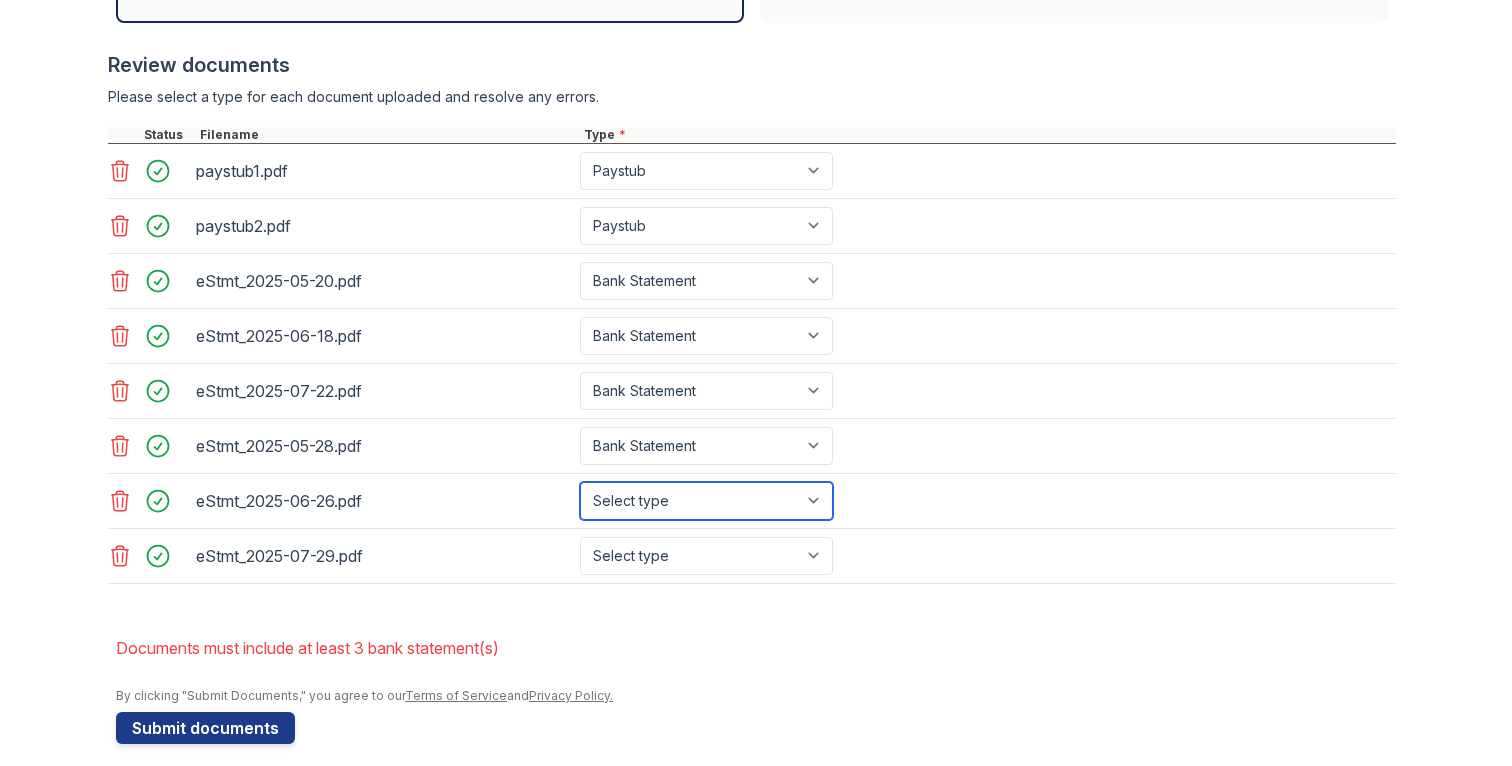 click on "Select type
Paystub
Bank Statement
Offer Letter
Tax Documents
Benefit Award Letter
Investment Account Statement
Other" at bounding box center (706, 501) 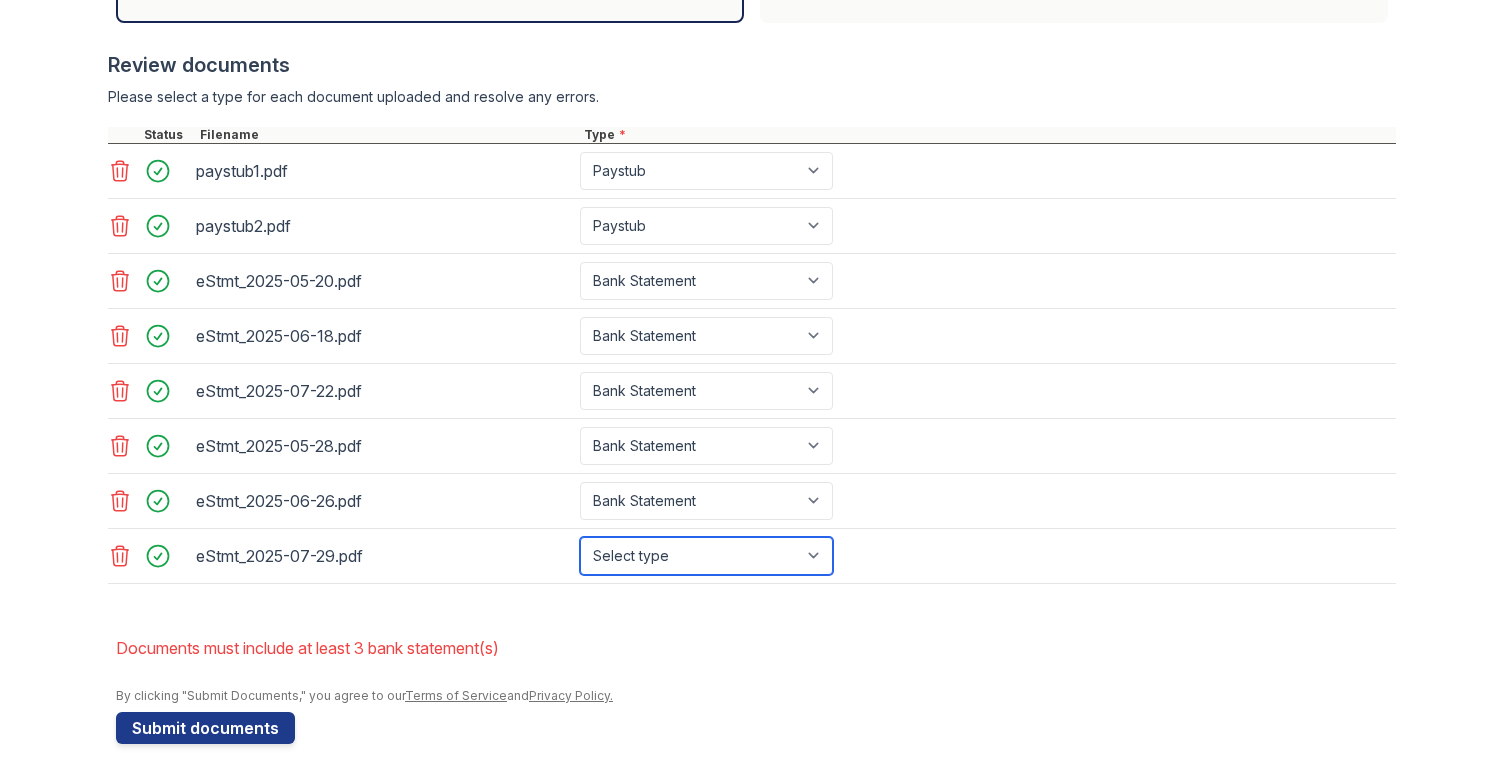 click on "Select type
Paystub
Bank Statement
Offer Letter
Tax Documents
Benefit Award Letter
Investment Account Statement
Other" at bounding box center [706, 556] 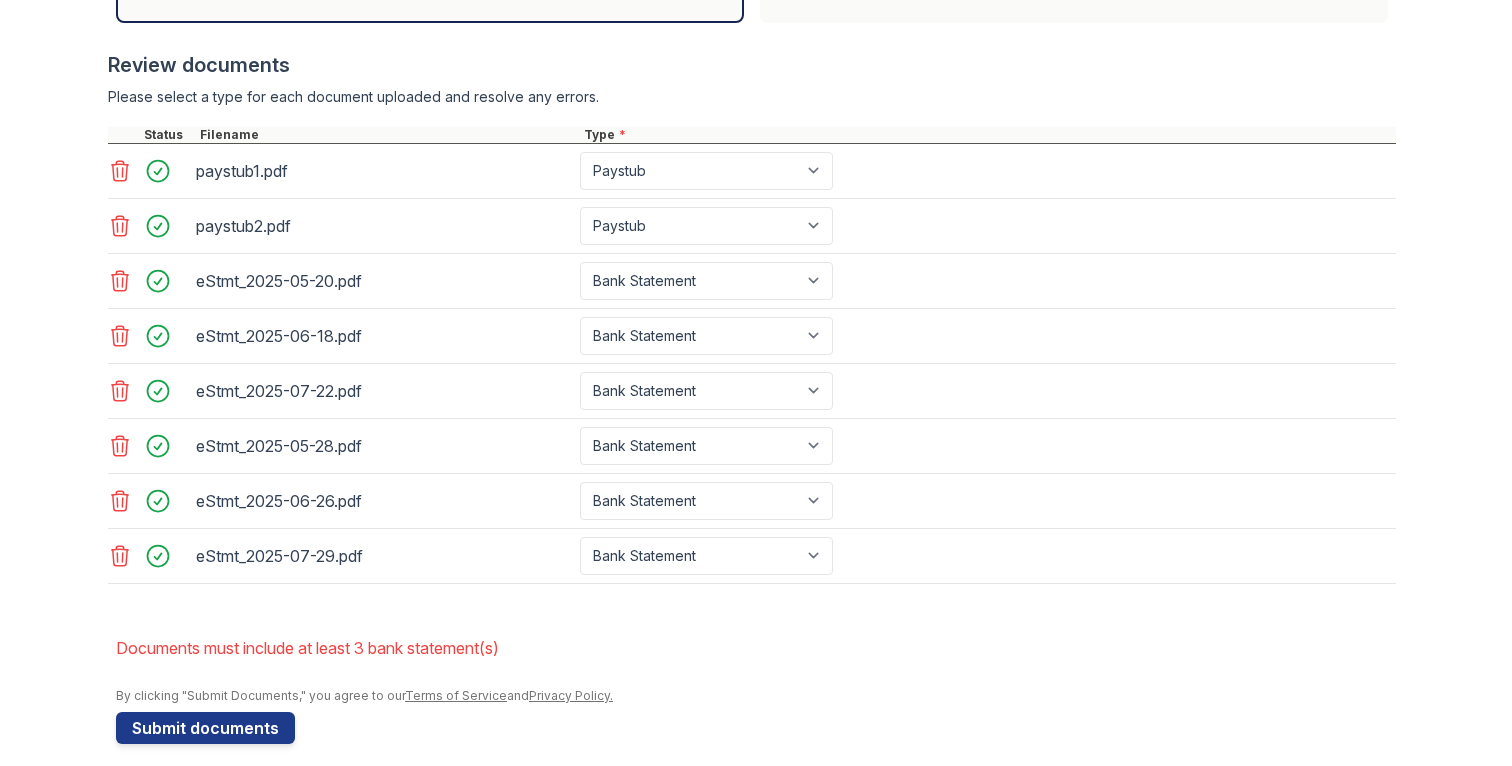 click on "Documents must include at least 3 bank statement(s)" at bounding box center [756, 648] 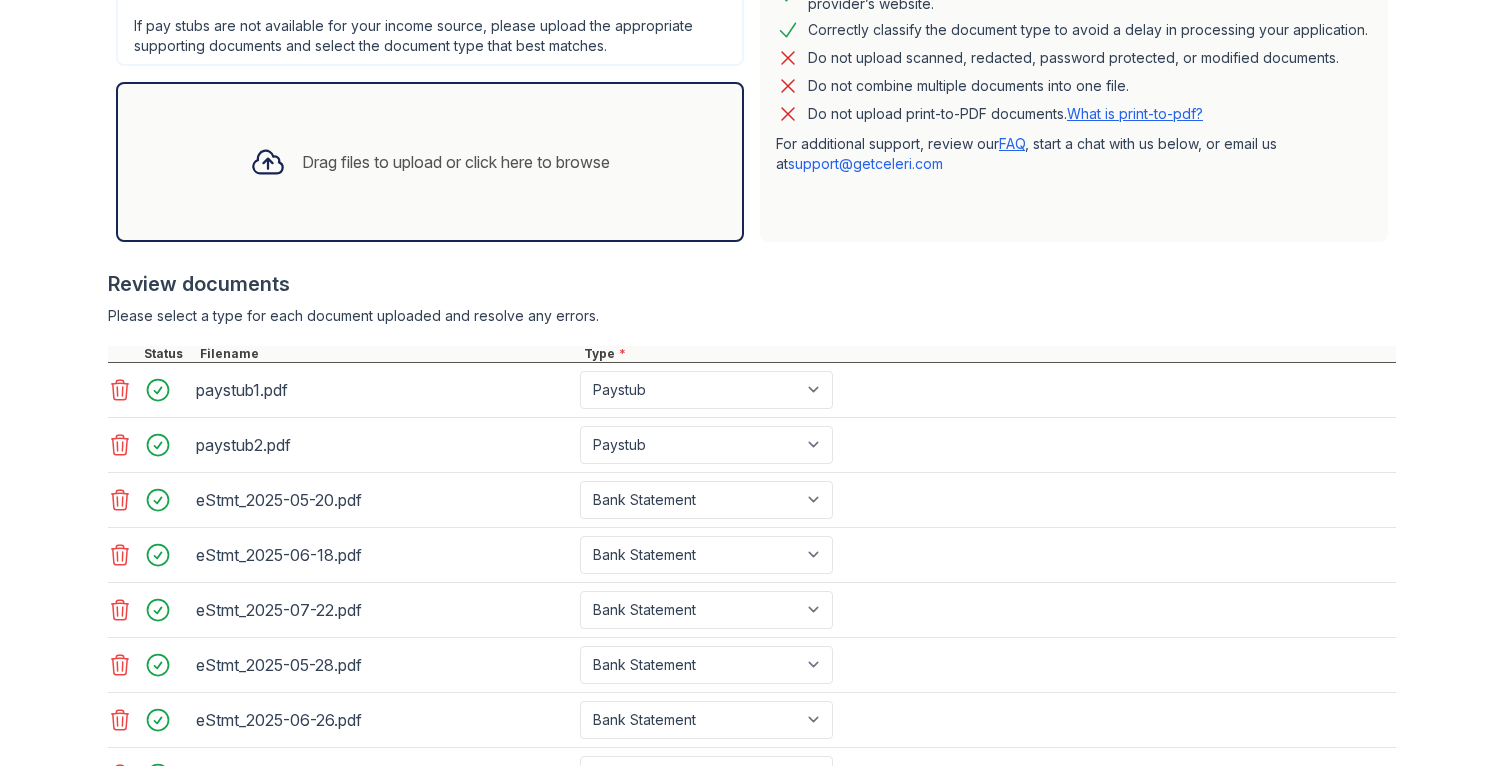 scroll, scrollTop: 538, scrollLeft: 0, axis: vertical 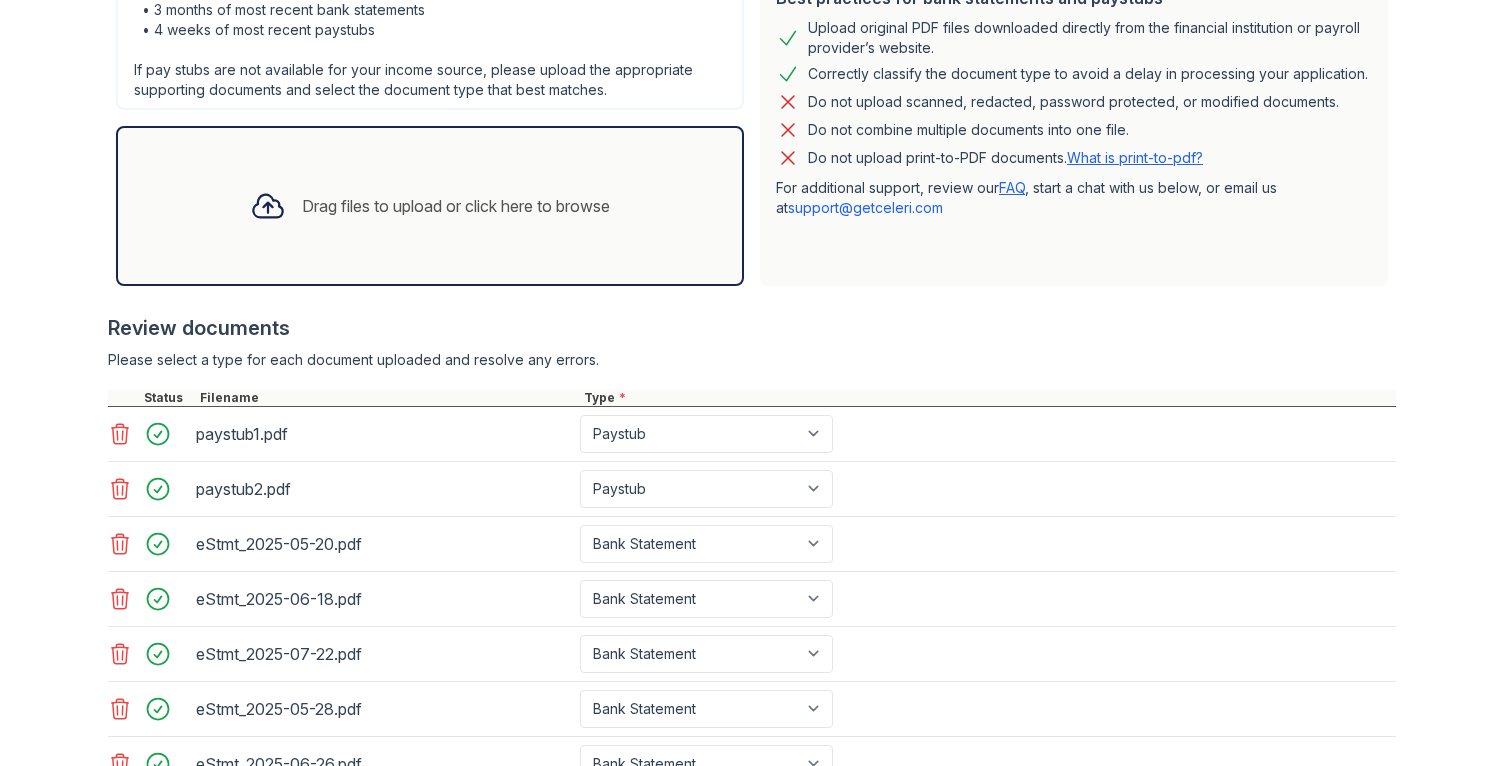 click on "Drag files to upload or click here to browse" at bounding box center (430, 206) 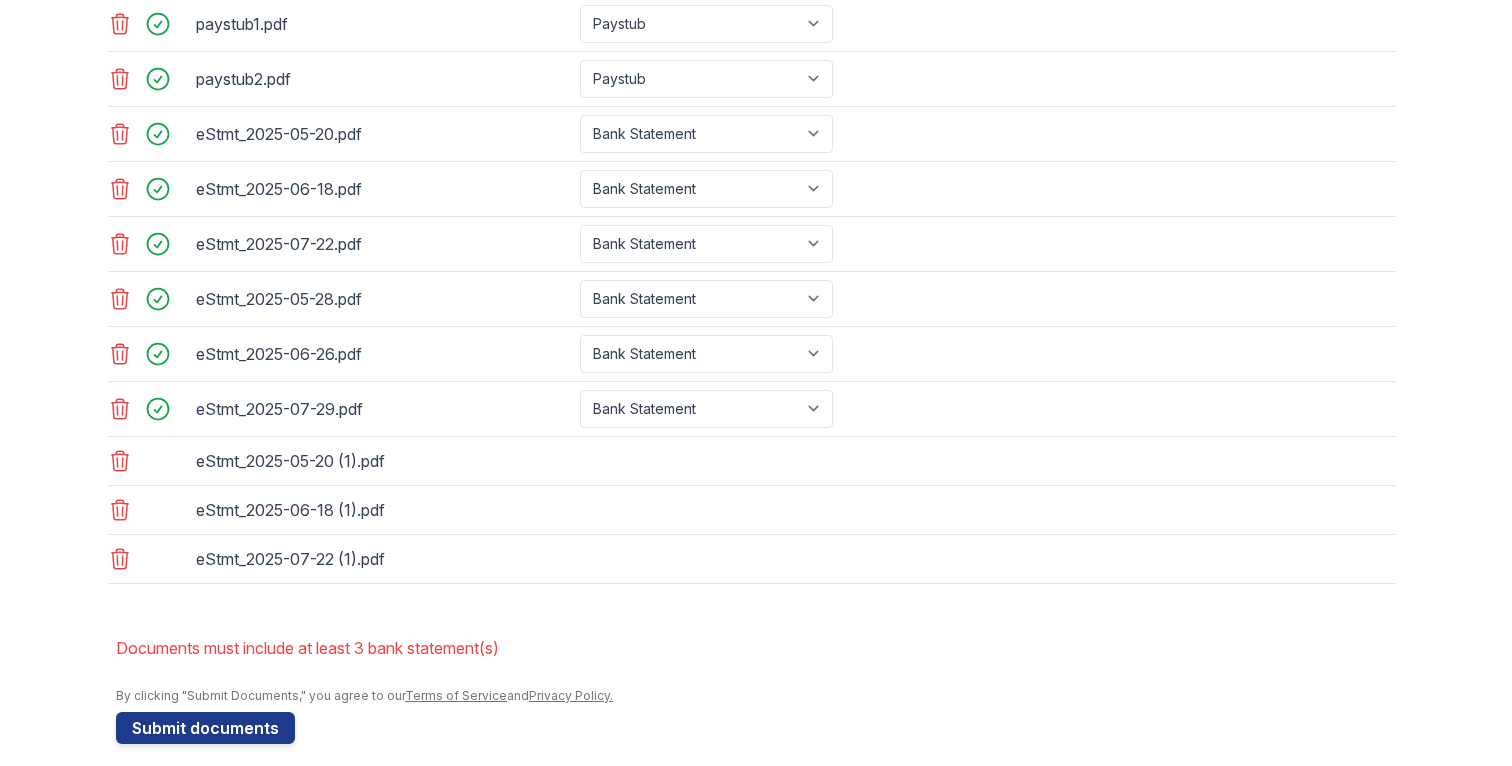 scroll, scrollTop: 966, scrollLeft: 0, axis: vertical 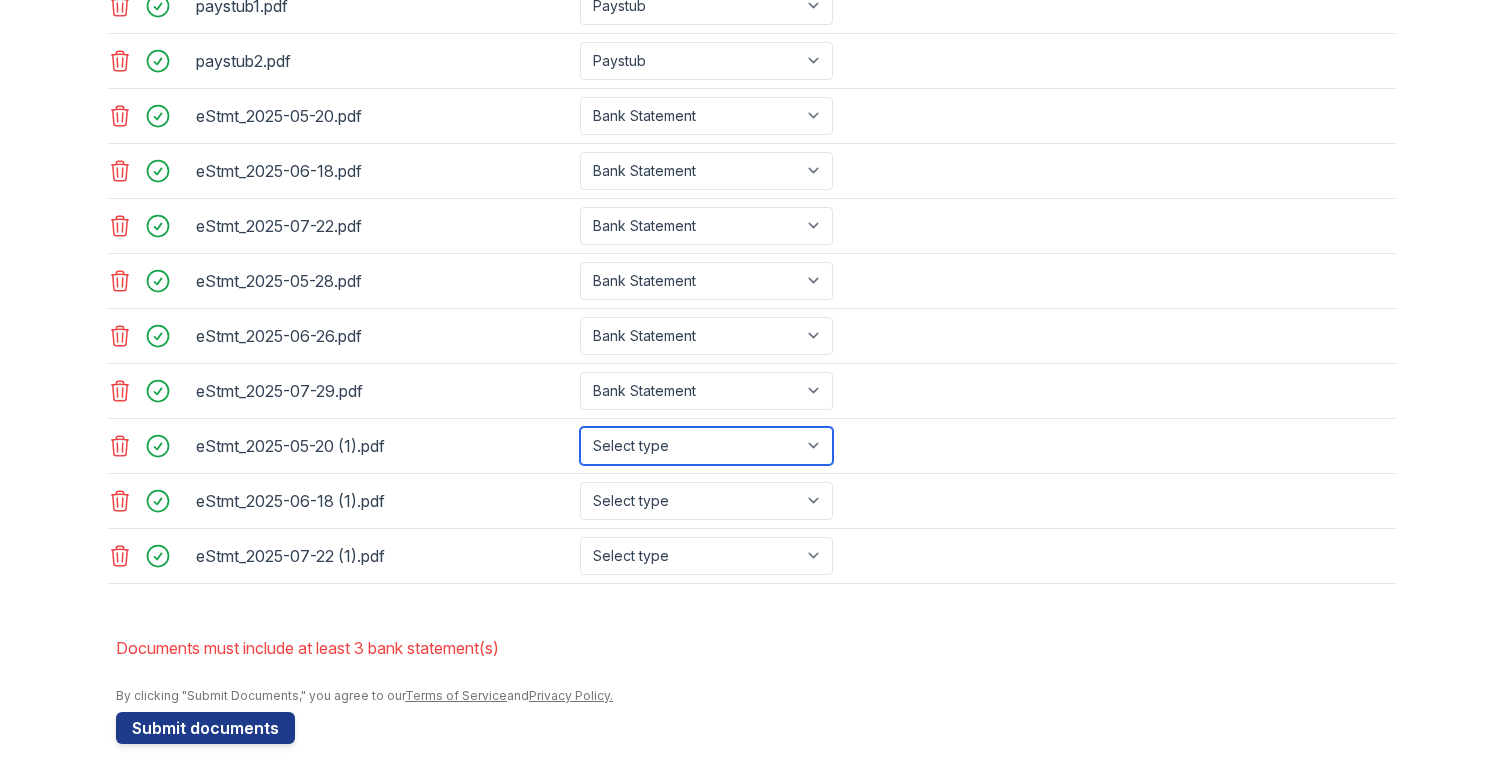 click on "Select type
Paystub
Bank Statement
Offer Letter
Tax Documents
Benefit Award Letter
Investment Account Statement
Other" at bounding box center (706, 446) 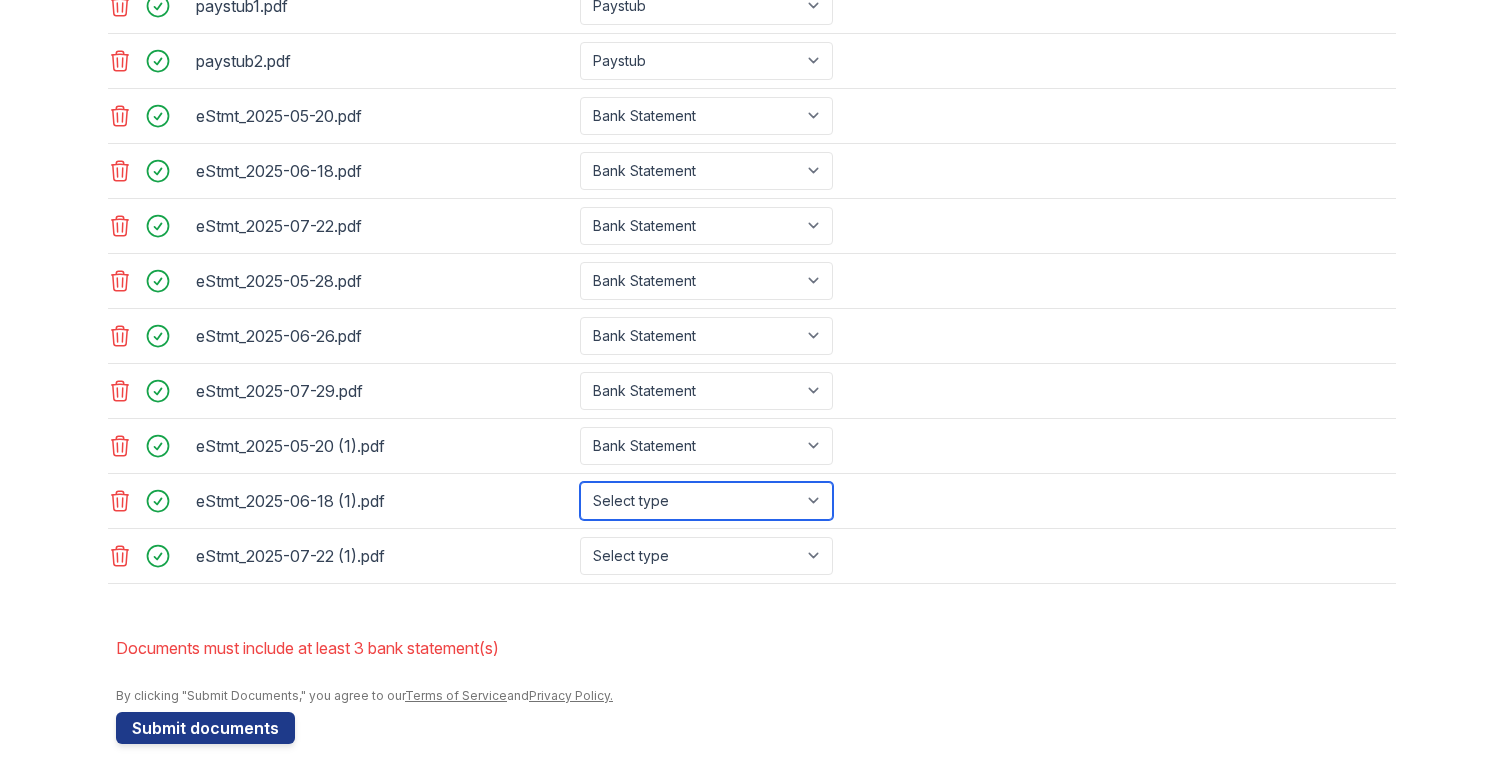 click on "Select type
Paystub
Bank Statement
Offer Letter
Tax Documents
Benefit Award Letter
Investment Account Statement
Other" at bounding box center (706, 501) 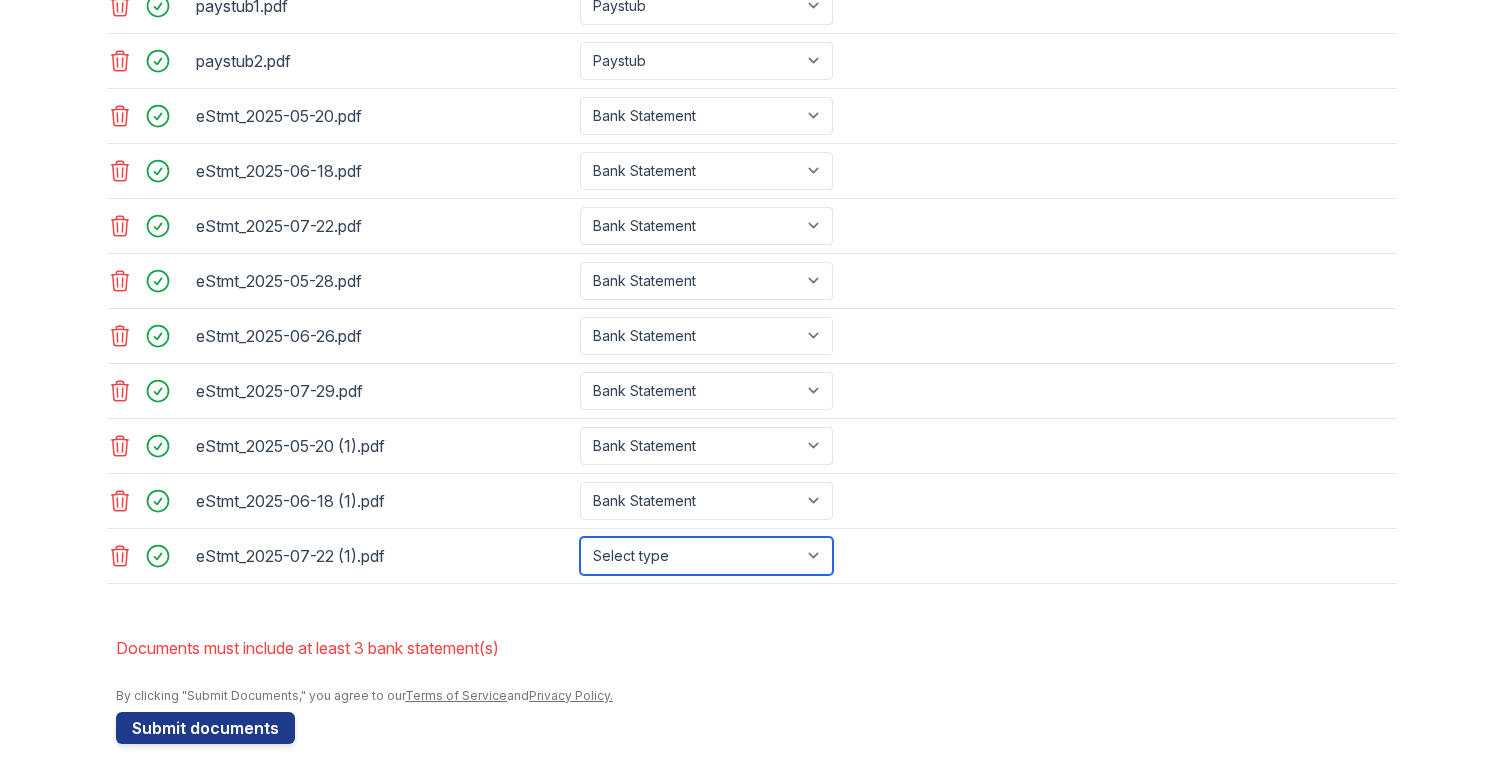 click on "Select type
Paystub
Bank Statement
Offer Letter
Tax Documents
Benefit Award Letter
Investment Account Statement
Other" at bounding box center (706, 556) 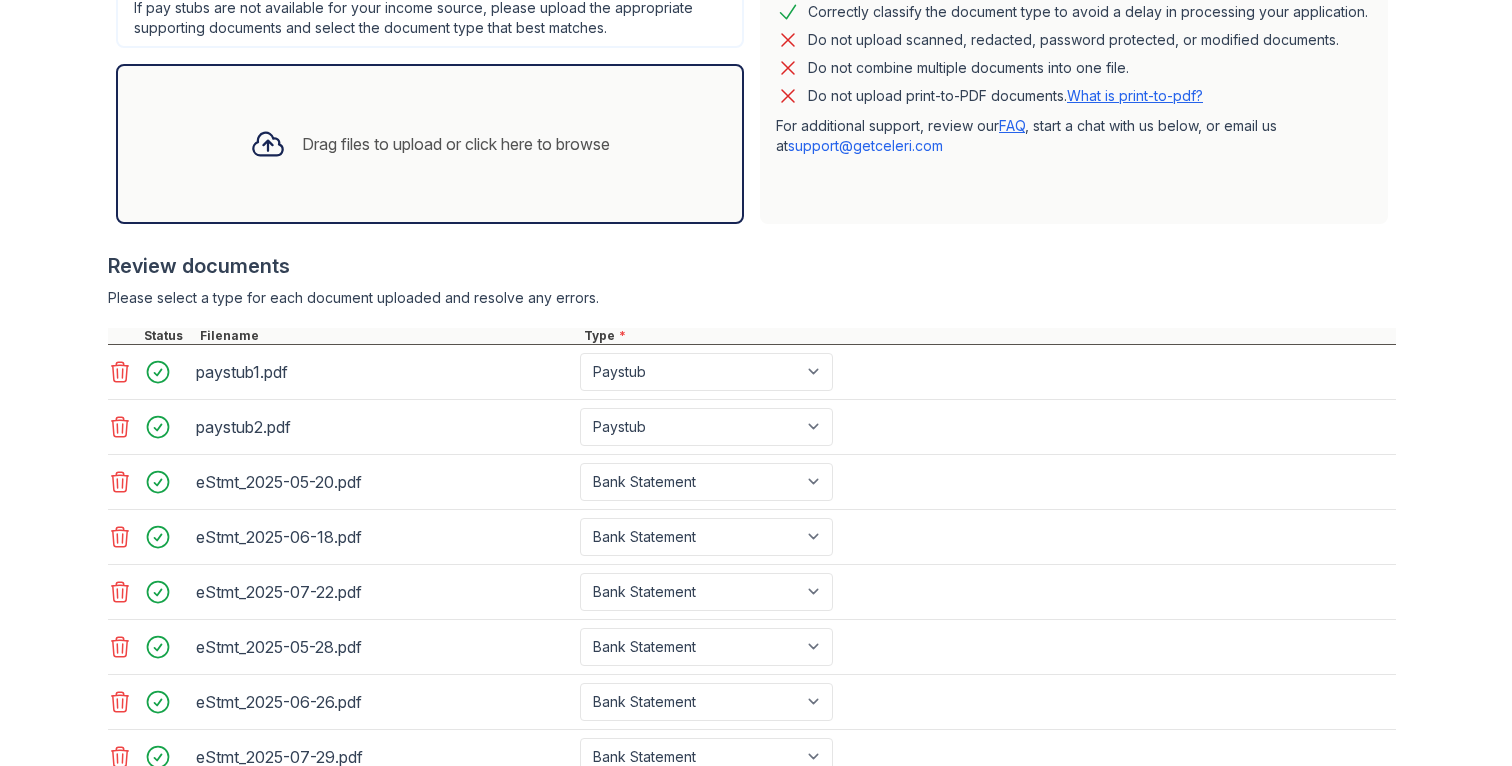 scroll, scrollTop: 558, scrollLeft: 0, axis: vertical 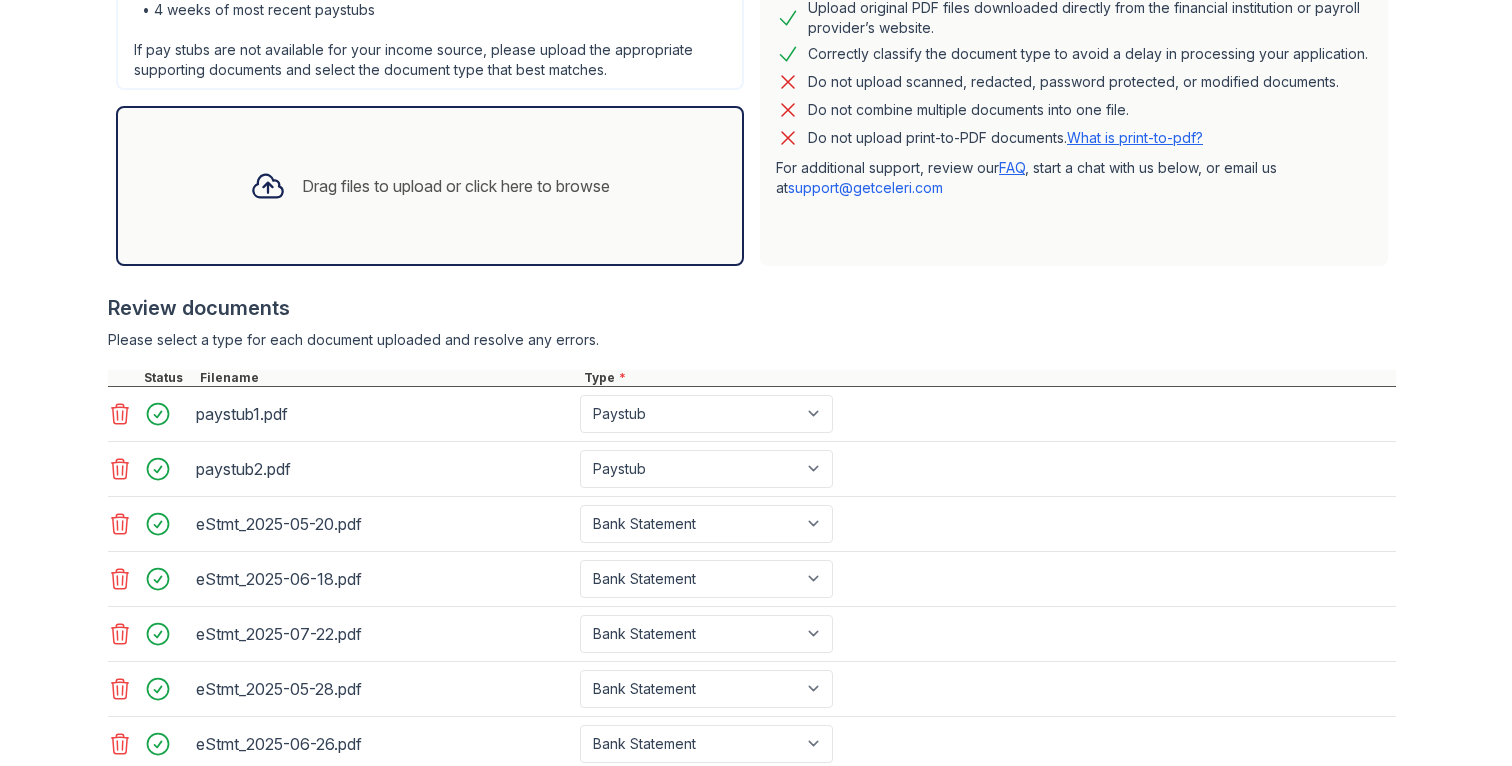 click on "Drag files to upload or click here to browse" at bounding box center (456, 186) 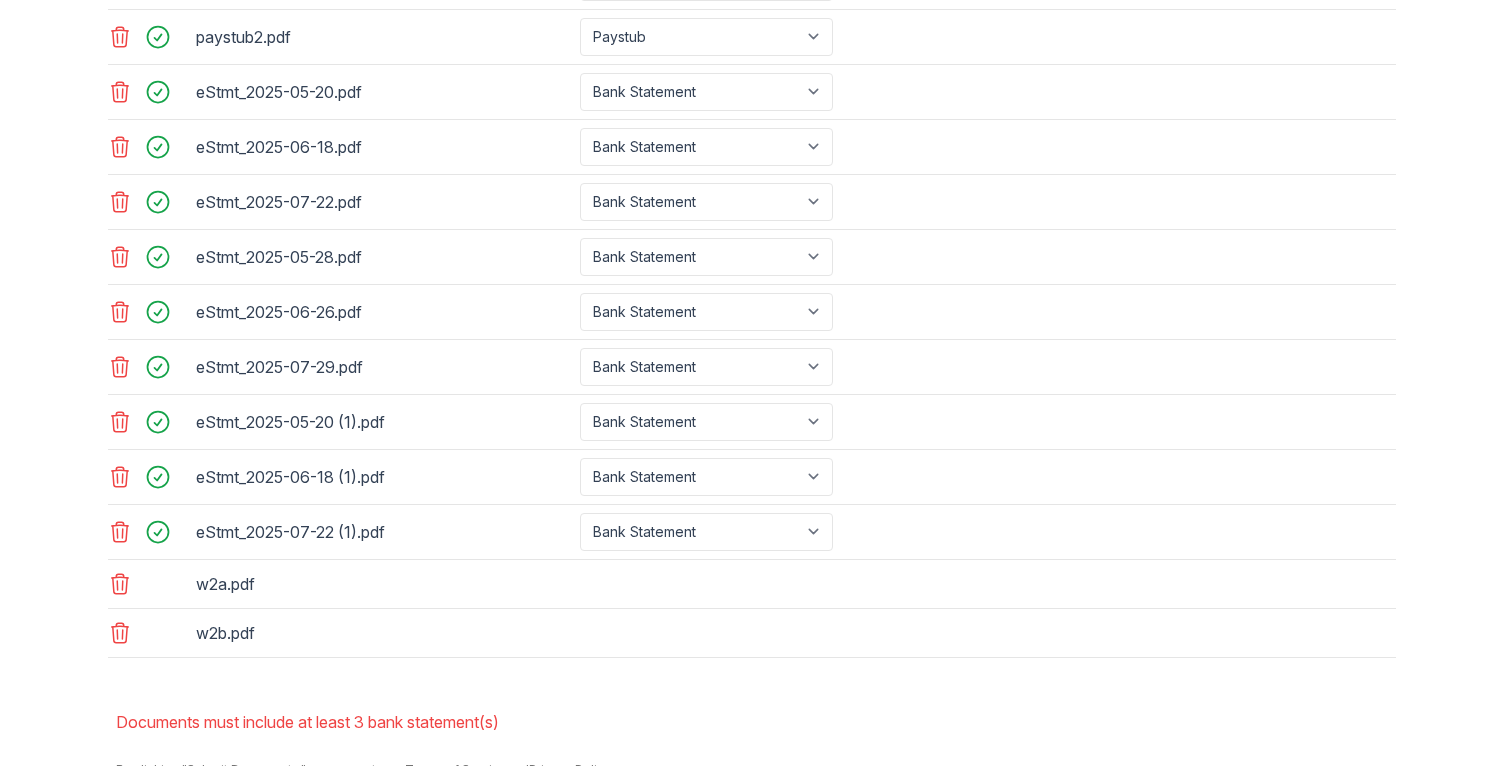 scroll, scrollTop: 1082, scrollLeft: 0, axis: vertical 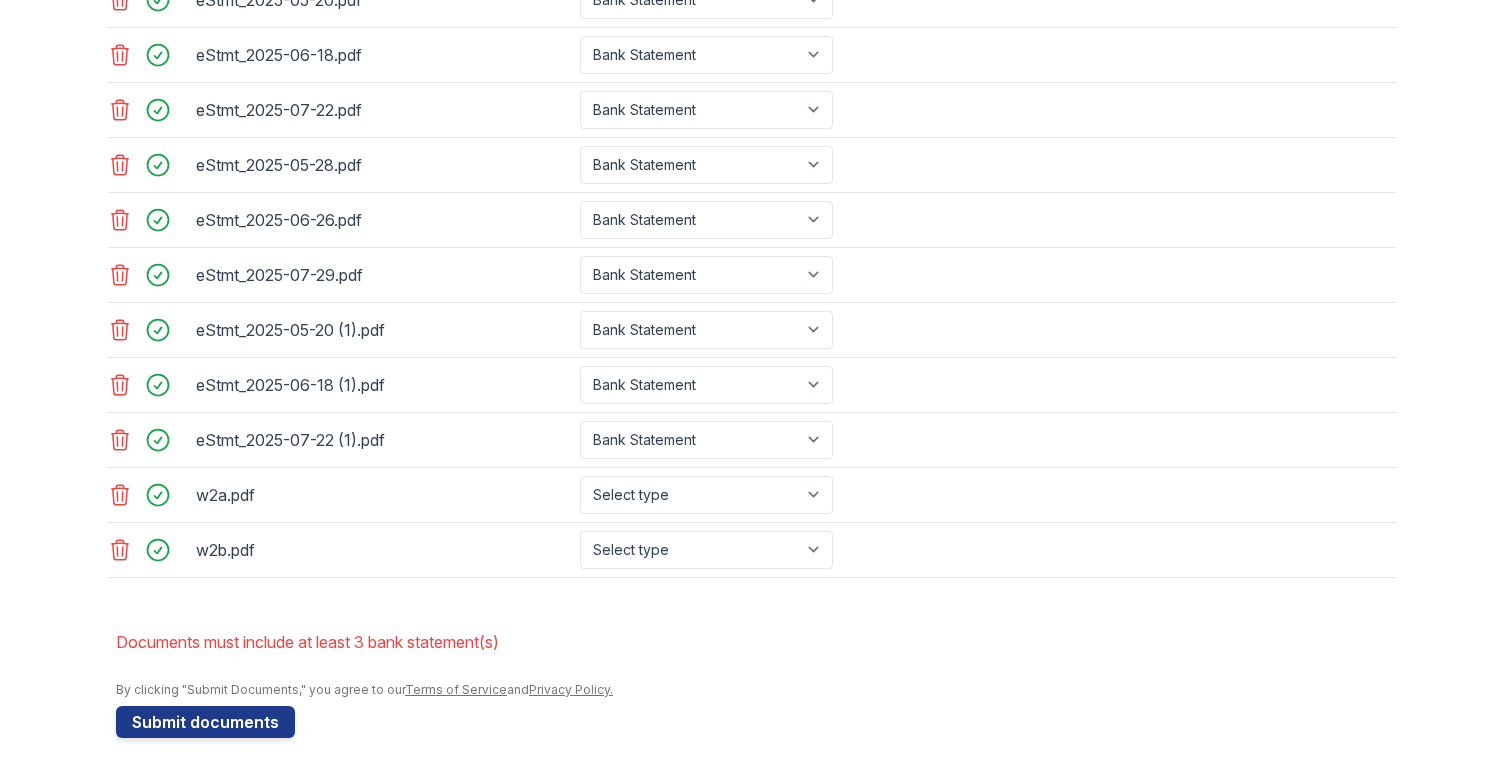 click on "w2b.pdf
Select type
Paystub
Bank Statement
Offer Letter
Tax Documents
Benefit Award Letter
Investment Account Statement
Other" at bounding box center [752, 550] 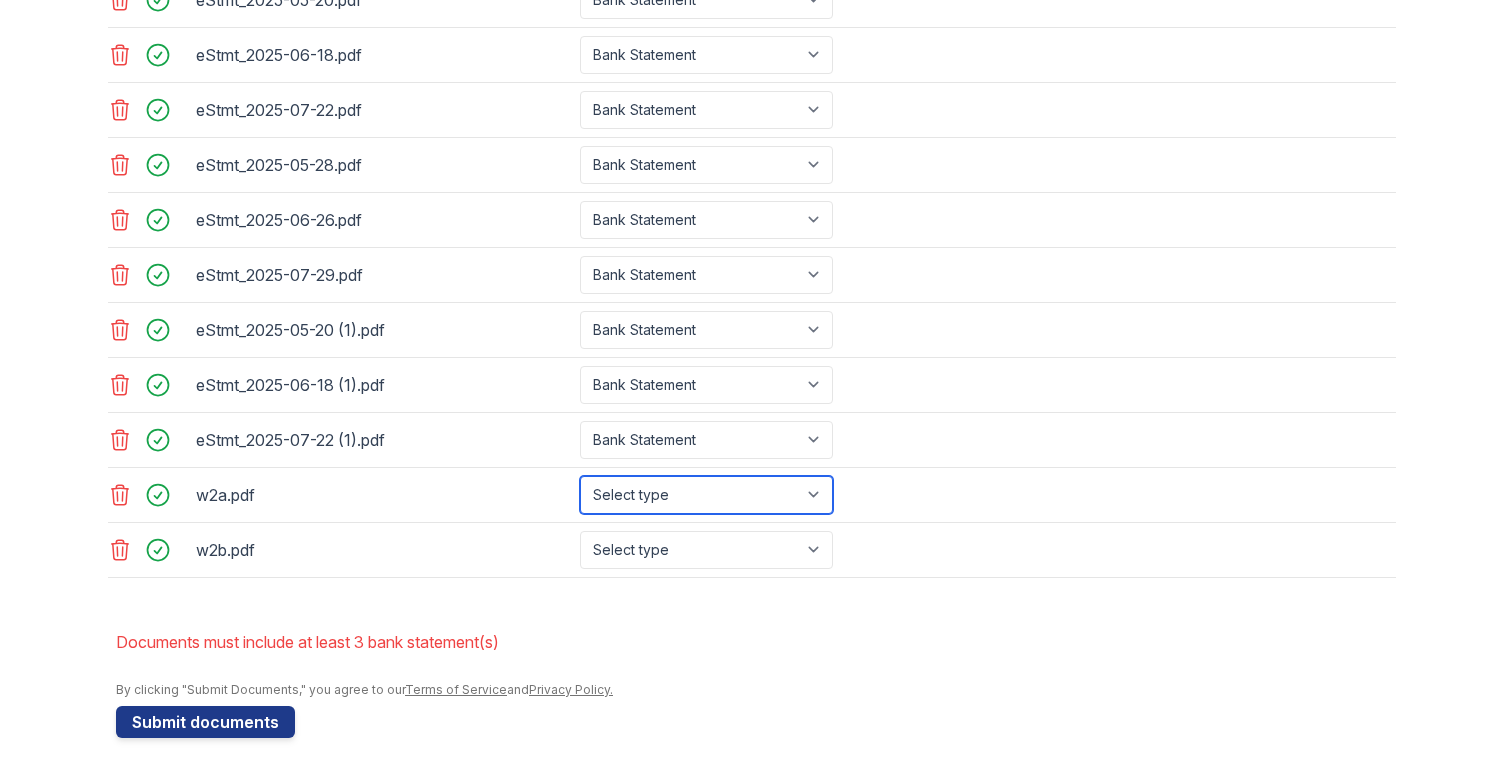 click on "Select type
Paystub
Bank Statement
Offer Letter
Tax Documents
Benefit Award Letter
Investment Account Statement
Other" at bounding box center (706, 495) 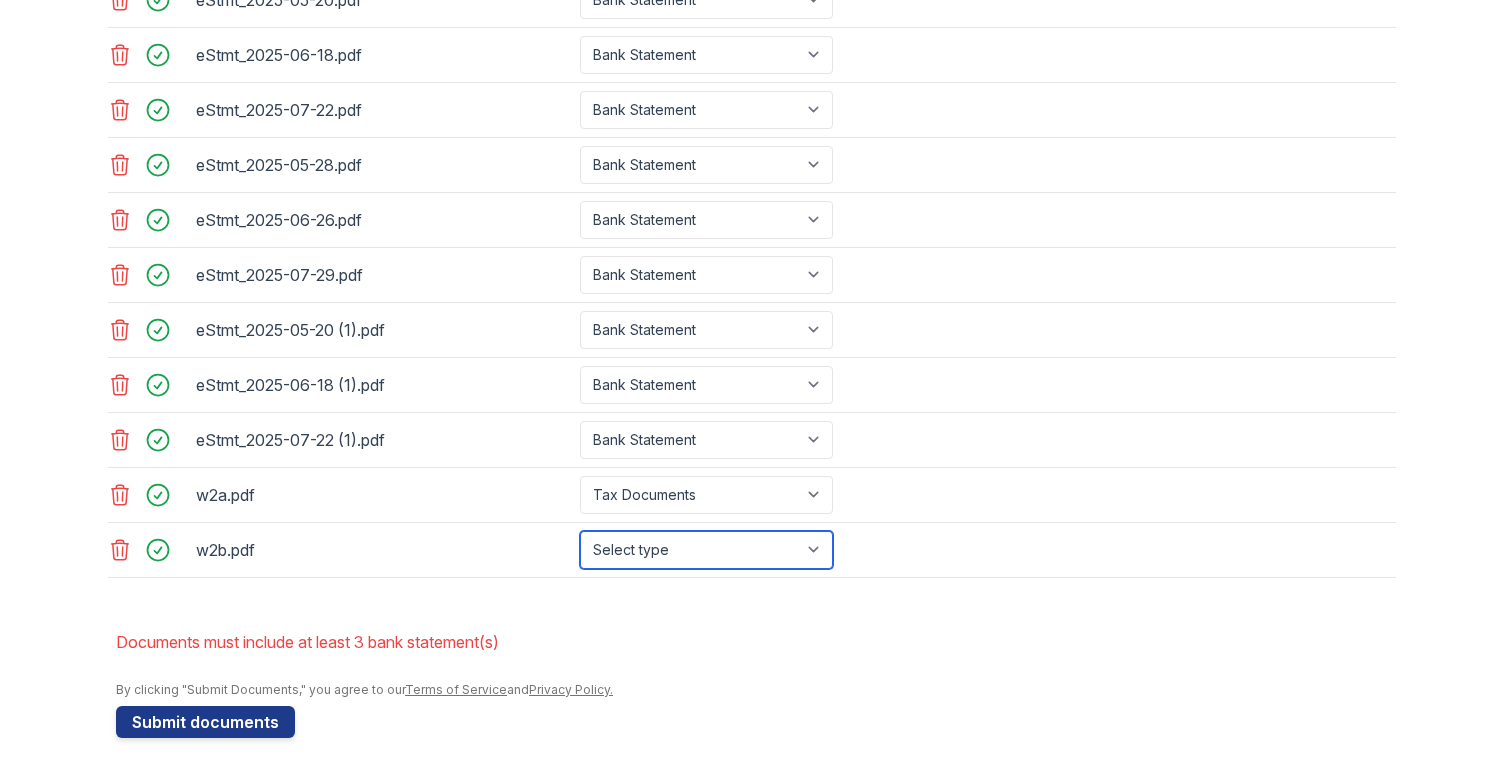 click on "Select type
Paystub
Bank Statement
Offer Letter
Tax Documents
Benefit Award Letter
Investment Account Statement
Other" at bounding box center (706, 550) 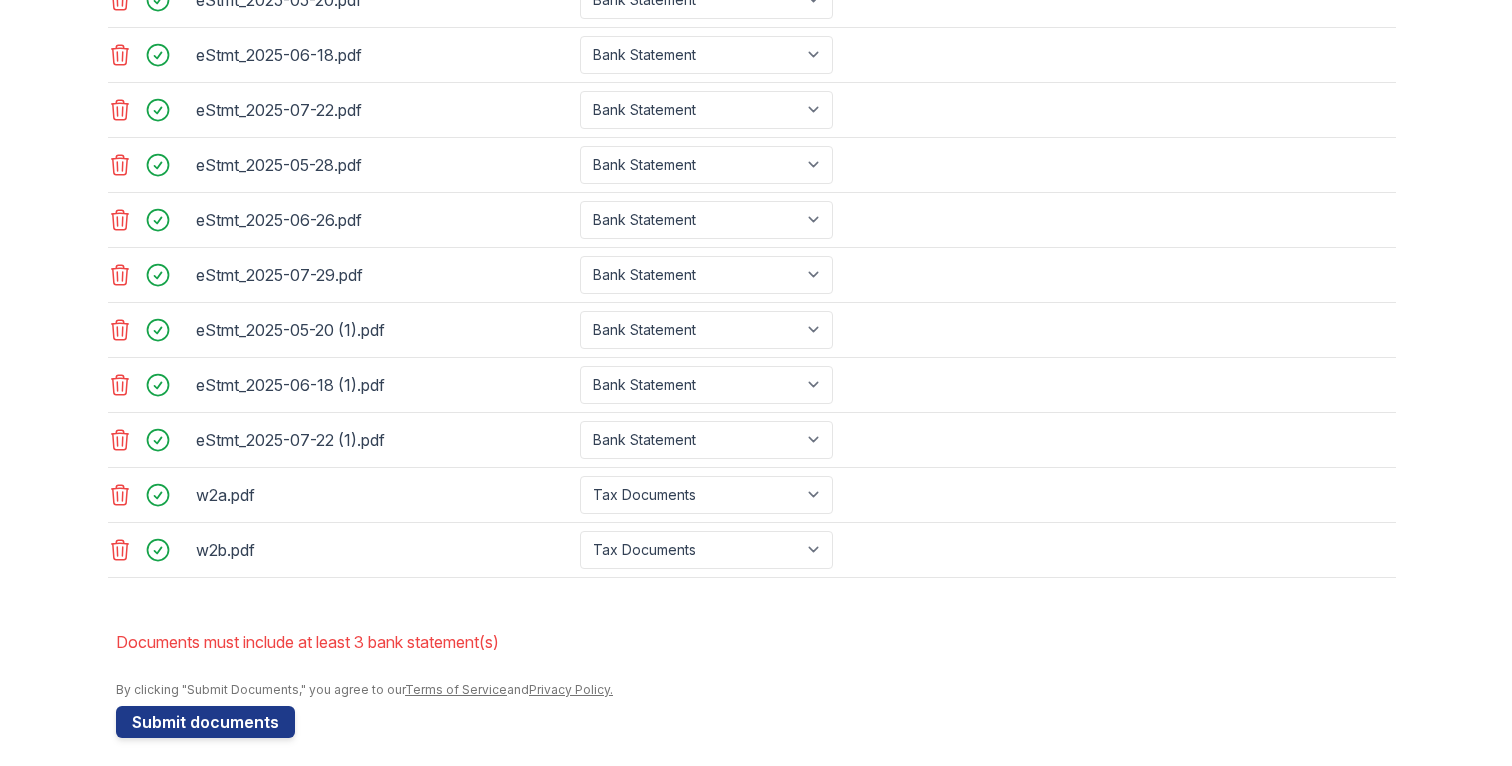 click on "Application information
Property
*
Arrive Union Wharf
Unit number
*
550
Target move in date
[DATE]
First name
*
[FIRST]
Last name
*
[LAST]
Email
*
[EMAIL]
Phone
*
[PHONE]
Upload documents
Best practices for bank statements and paystubs
Upload original PDF files downloaded directly from the financial institution or payroll provider’s website.
Correctly classify the document type to avoid a delay in processing your application.
Do not upload scanned, redacted, password protected, or modified documents.
Do not combine multiple documents into one file.
Do not upload print-to-PDF documents.
What is print-to-pdf?
For additional support, review our
FAQ ,
start a chat with us below, or email us at
support@example.com" at bounding box center [756, -60] 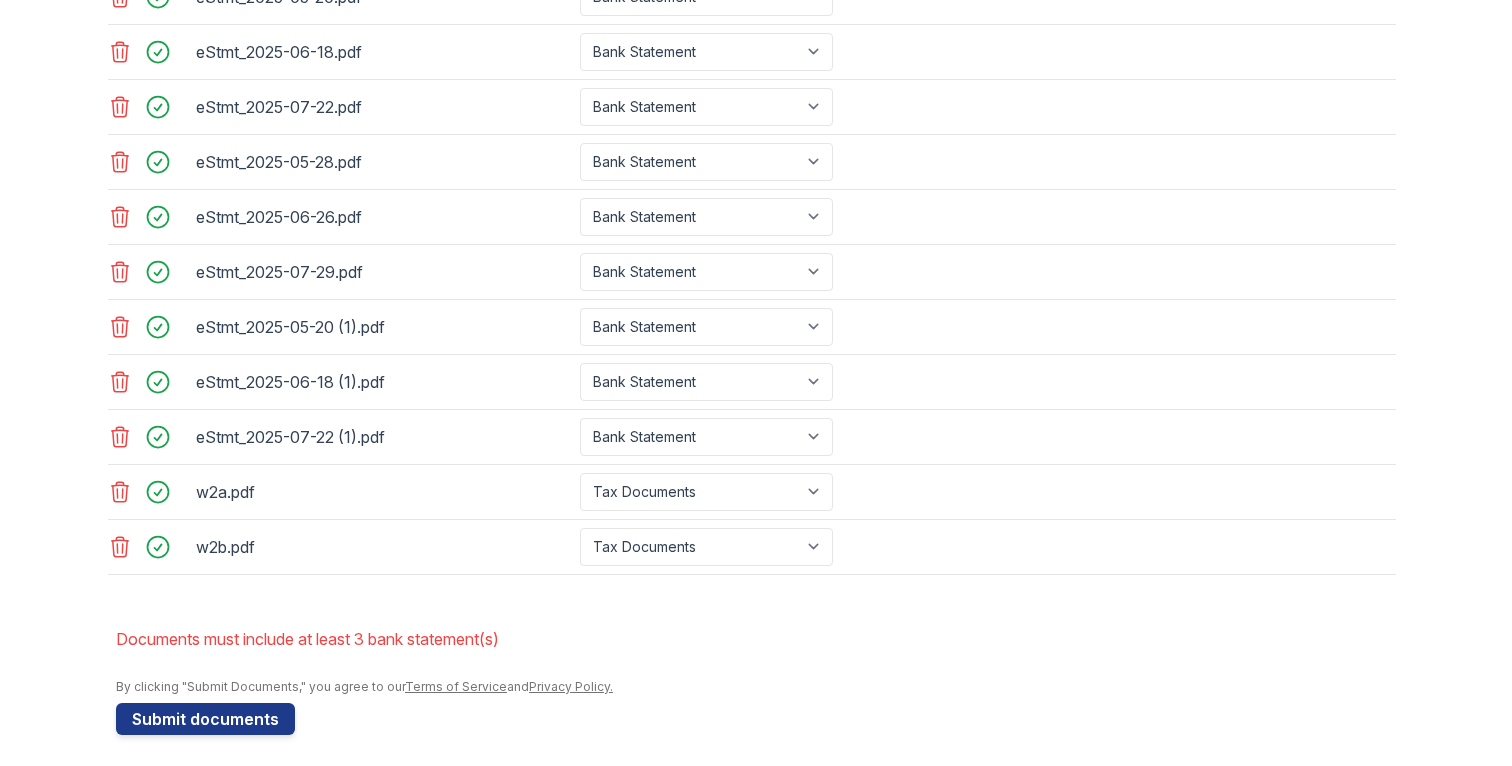 scroll, scrollTop: 1094, scrollLeft: 0, axis: vertical 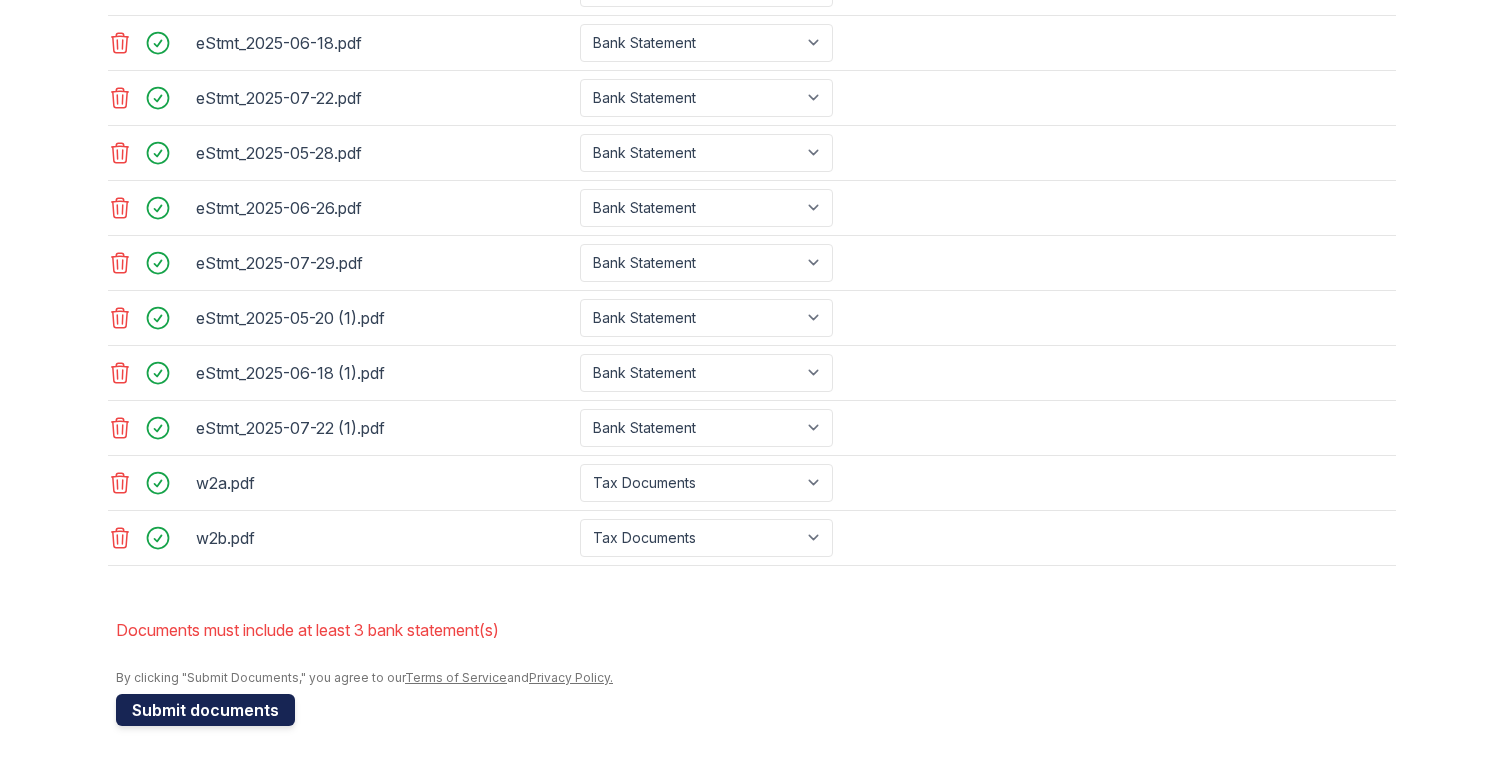 click on "Submit documents" at bounding box center (205, 710) 